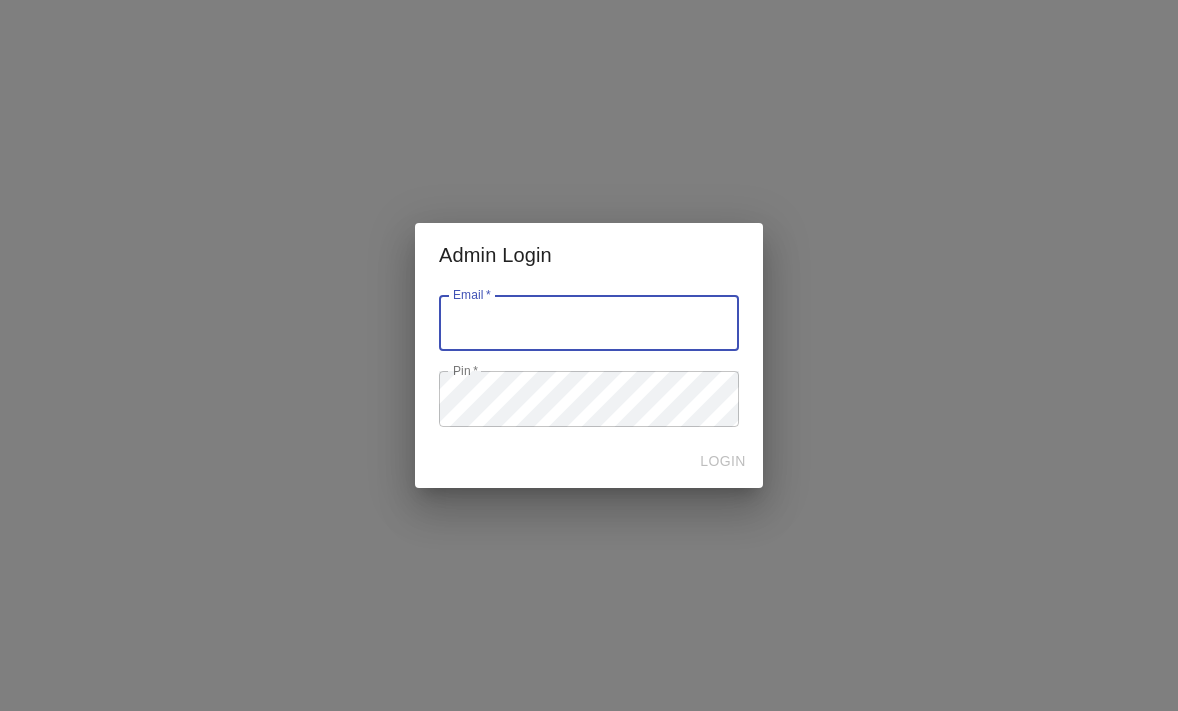 scroll, scrollTop: 0, scrollLeft: 0, axis: both 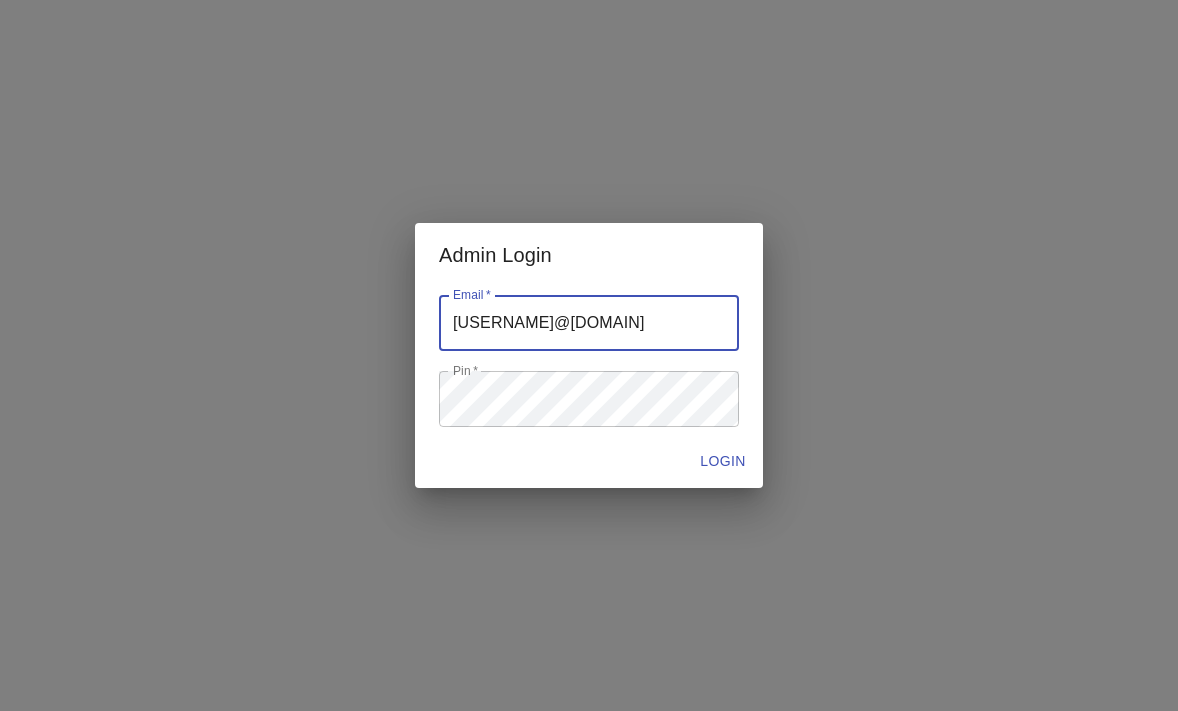 click at bounding box center [589, 323] 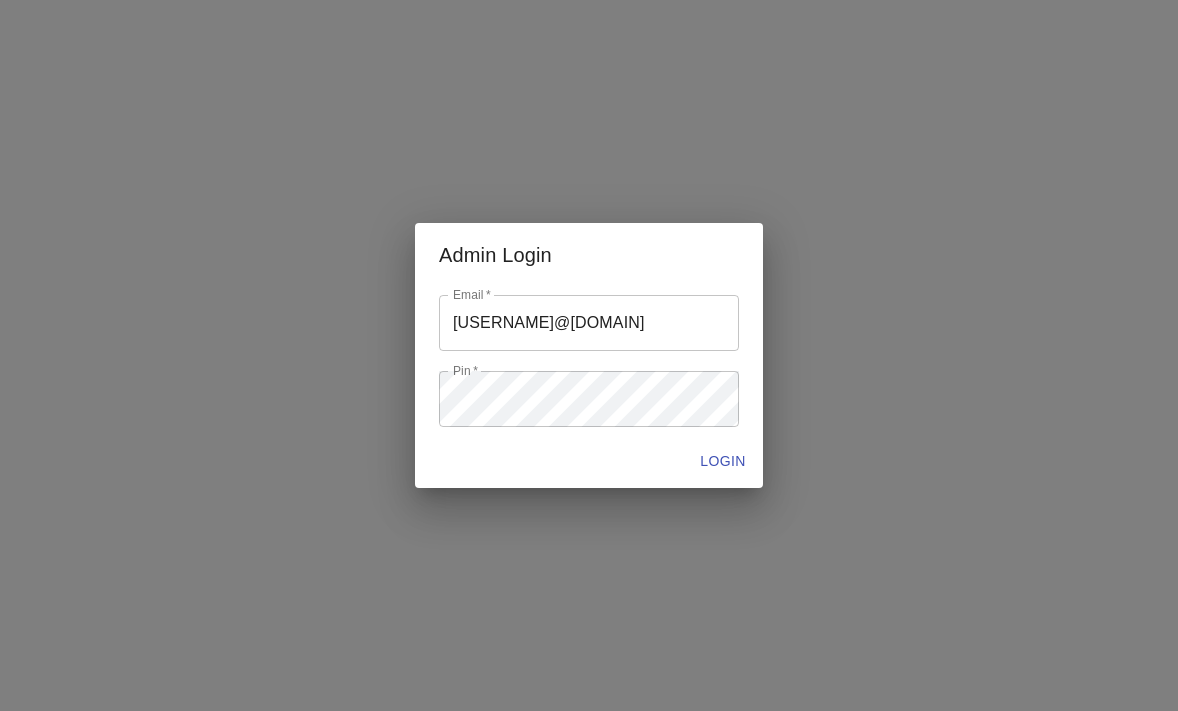 click on "Admin Login" at bounding box center (589, 255) 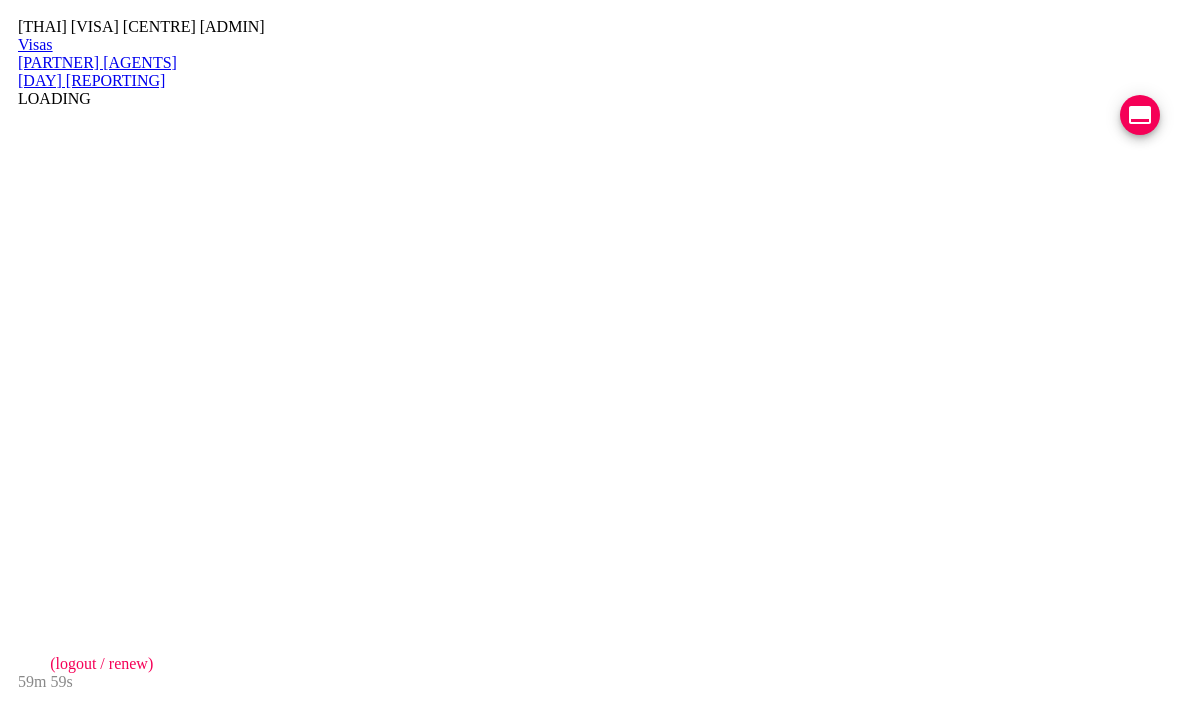 scroll, scrollTop: 0, scrollLeft: 0, axis: both 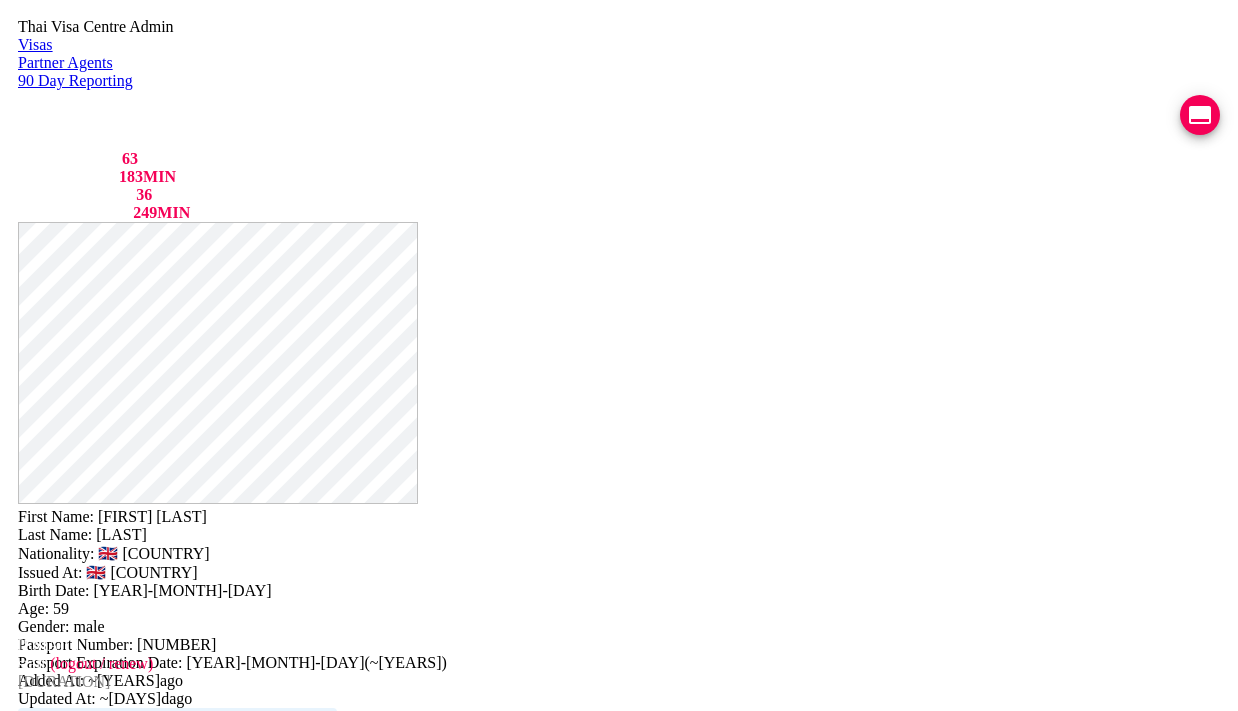 click on "VIEW TIMELINE" at bounding box center (153, 1818) 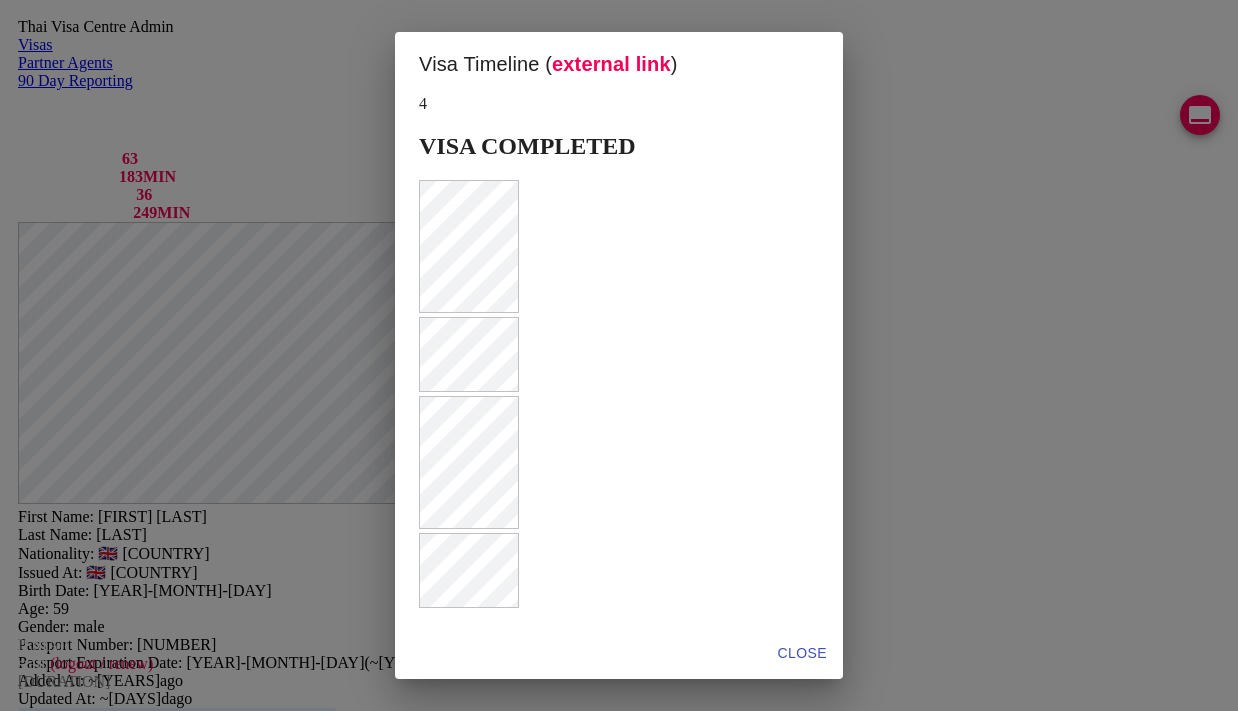 scroll, scrollTop: 855, scrollLeft: 0, axis: vertical 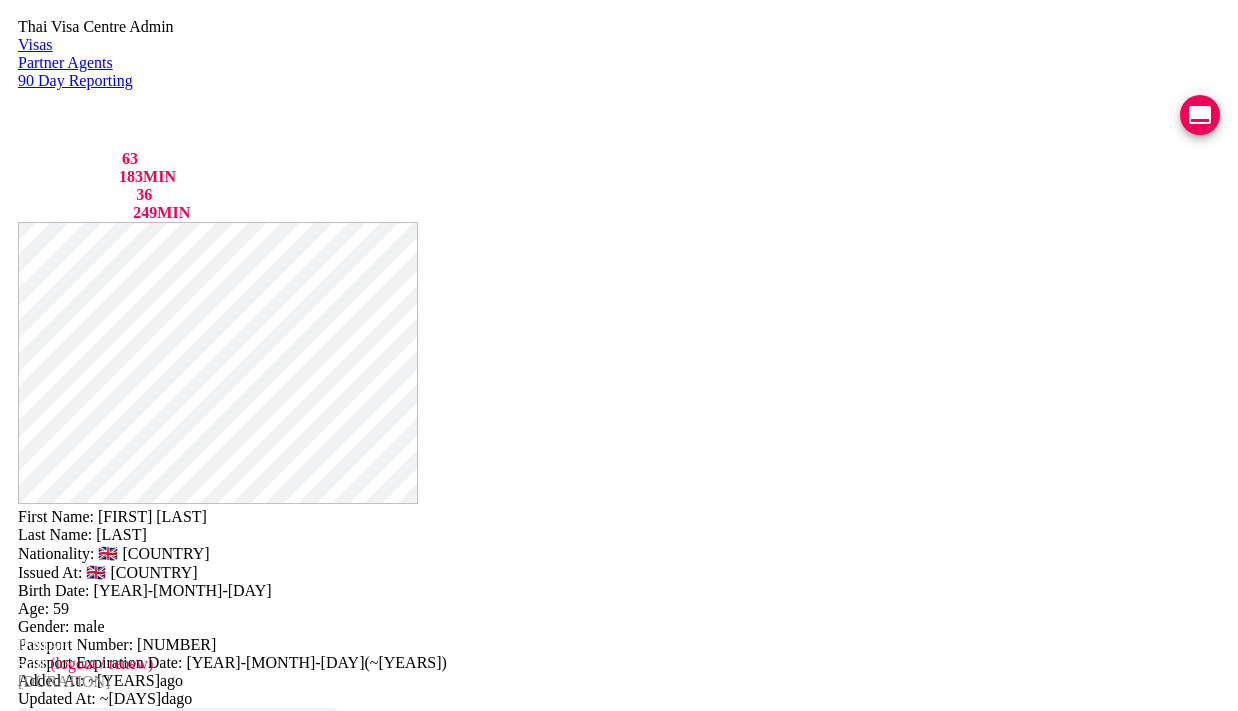 click on "COMPLETED ฿ 500" at bounding box center (198, 2512) 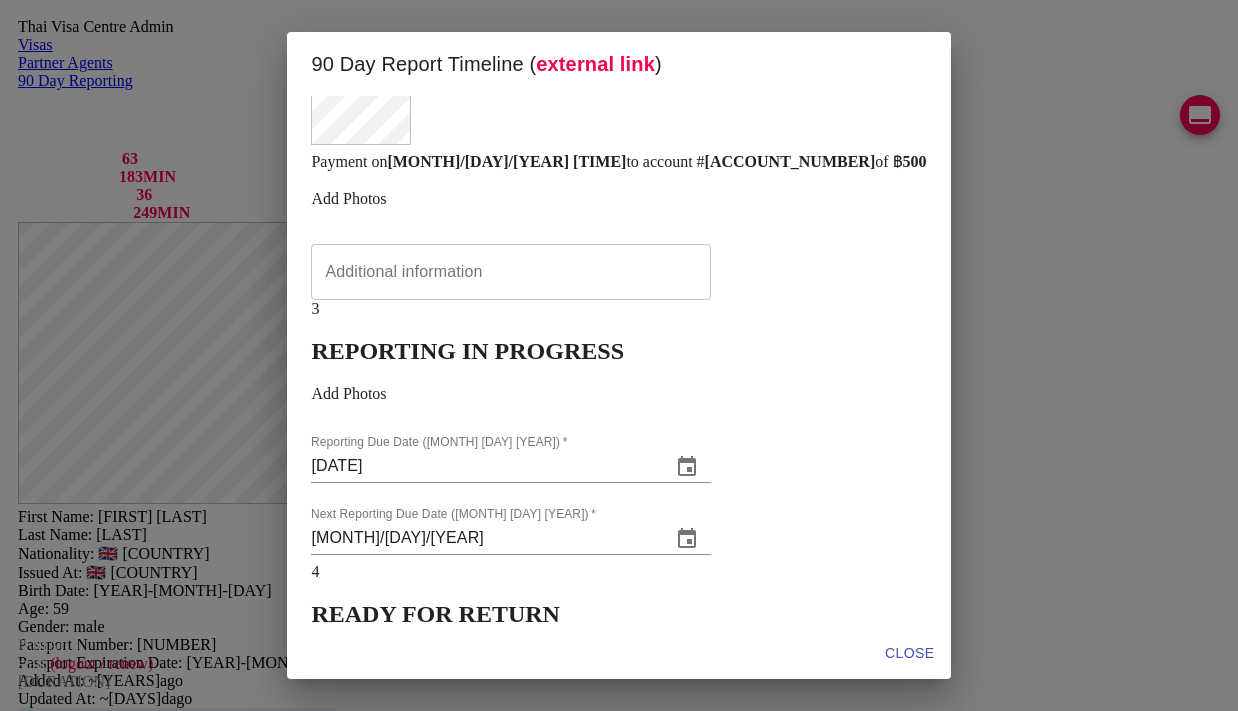 scroll, scrollTop: 714, scrollLeft: 0, axis: vertical 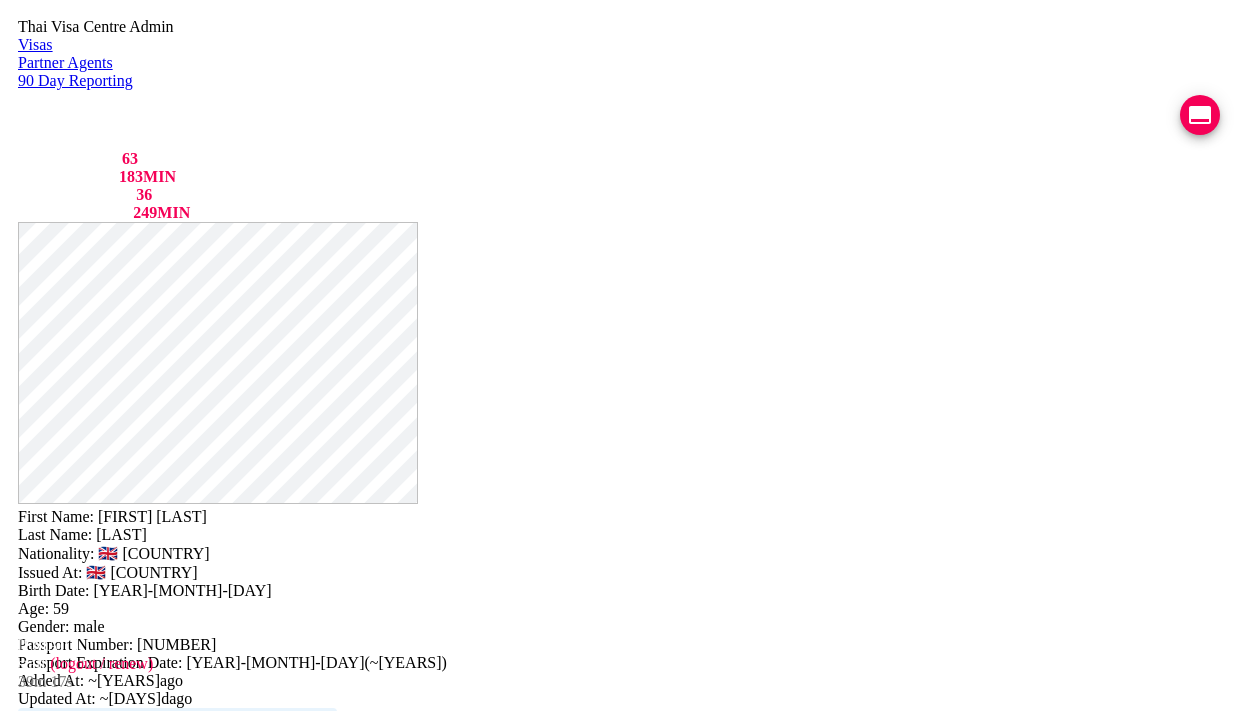 click on "COMPLETED" at bounding box center (126, 2598) 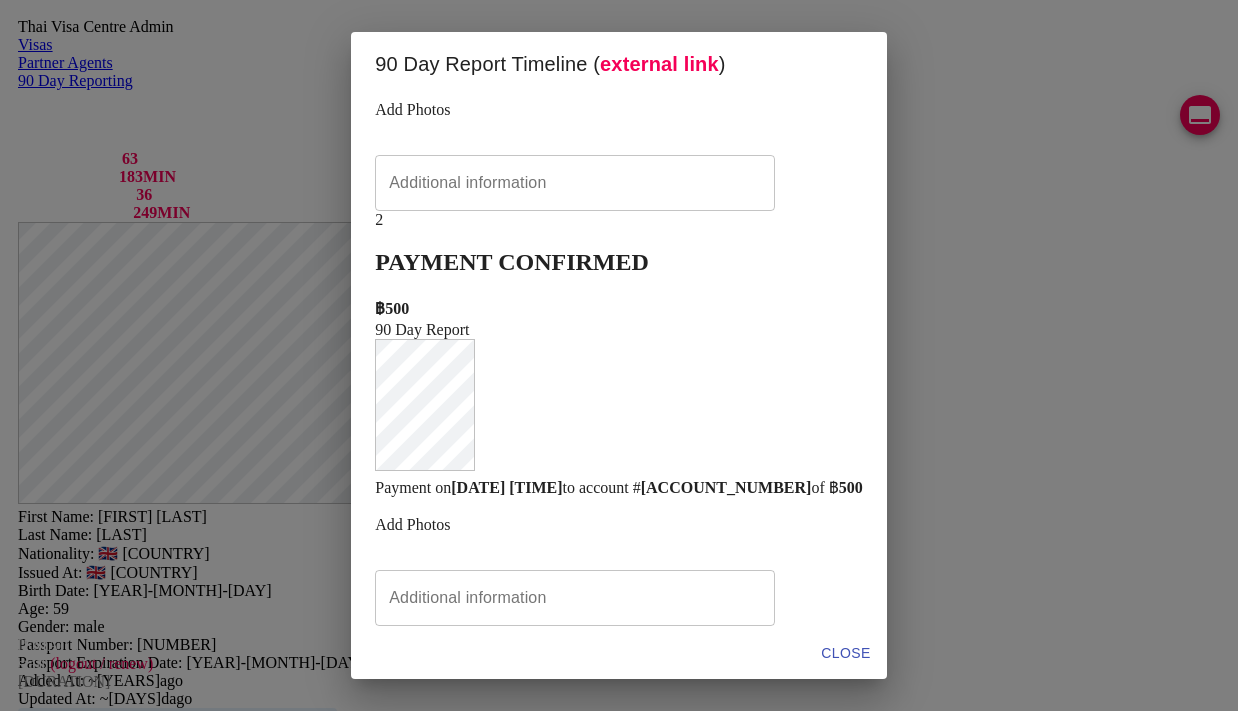 scroll, scrollTop: 546, scrollLeft: 0, axis: vertical 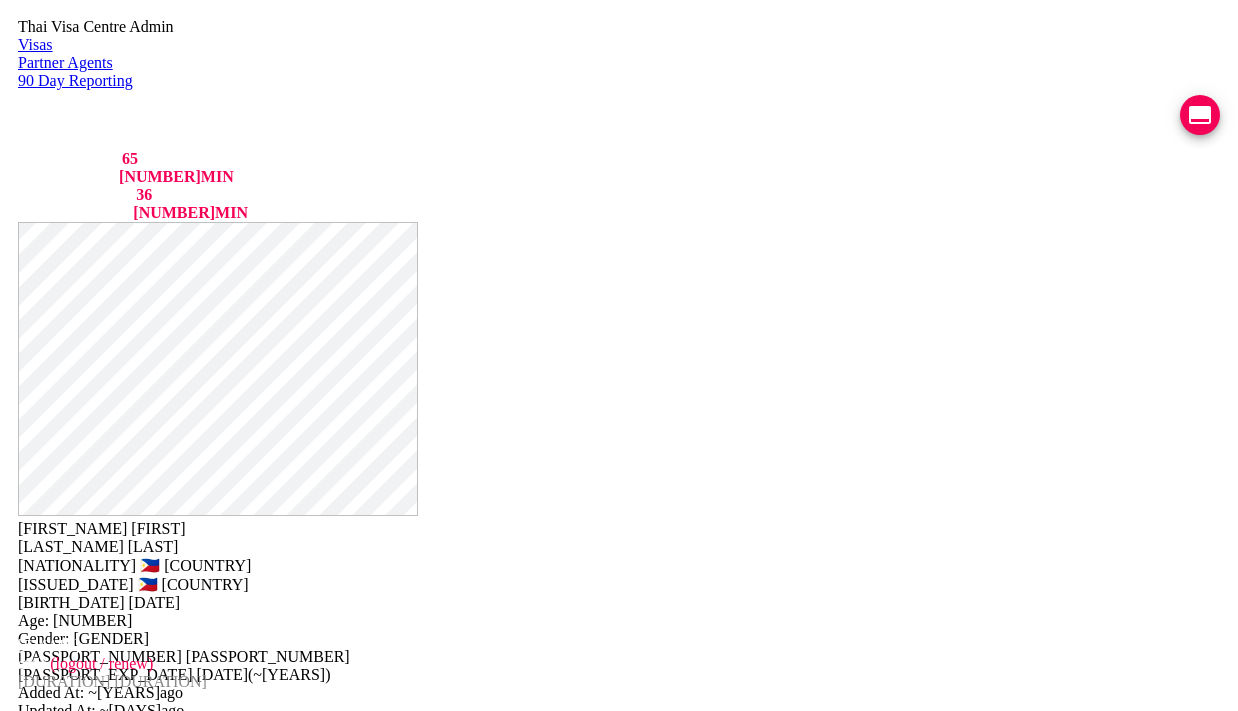 drag, startPoint x: 780, startPoint y: 70, endPoint x: 904, endPoint y: 70, distance: 124 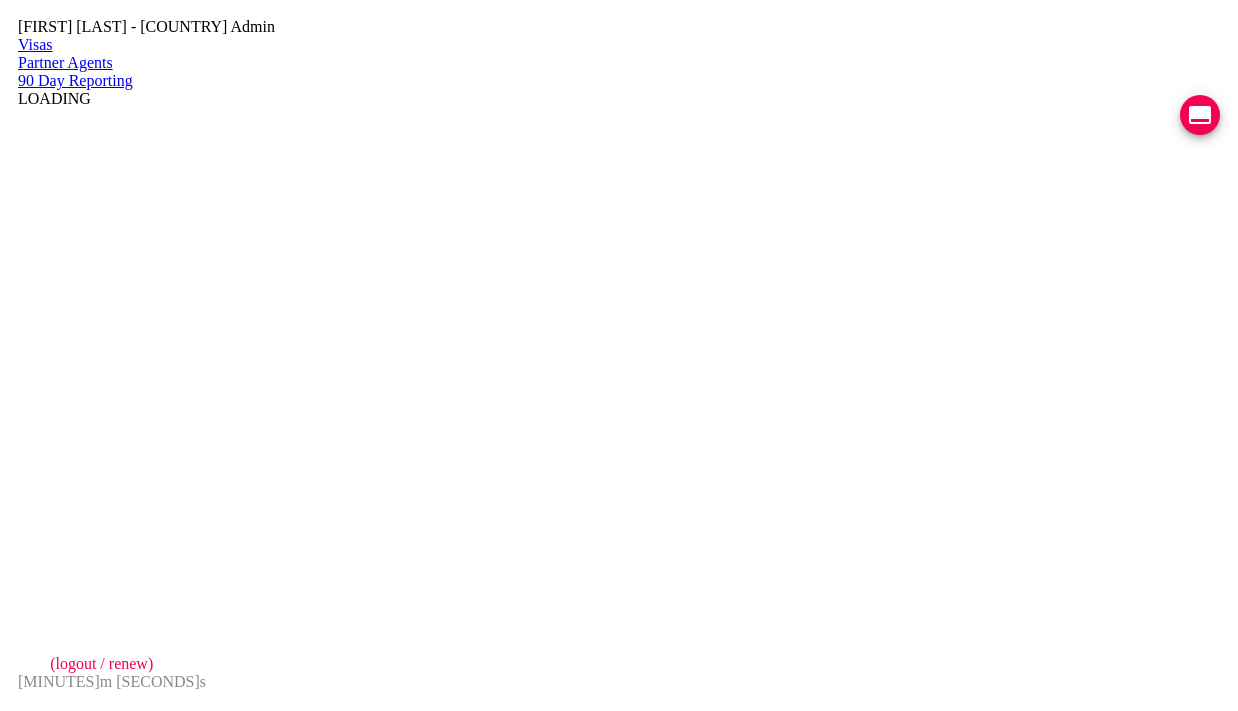 scroll, scrollTop: 0, scrollLeft: 0, axis: both 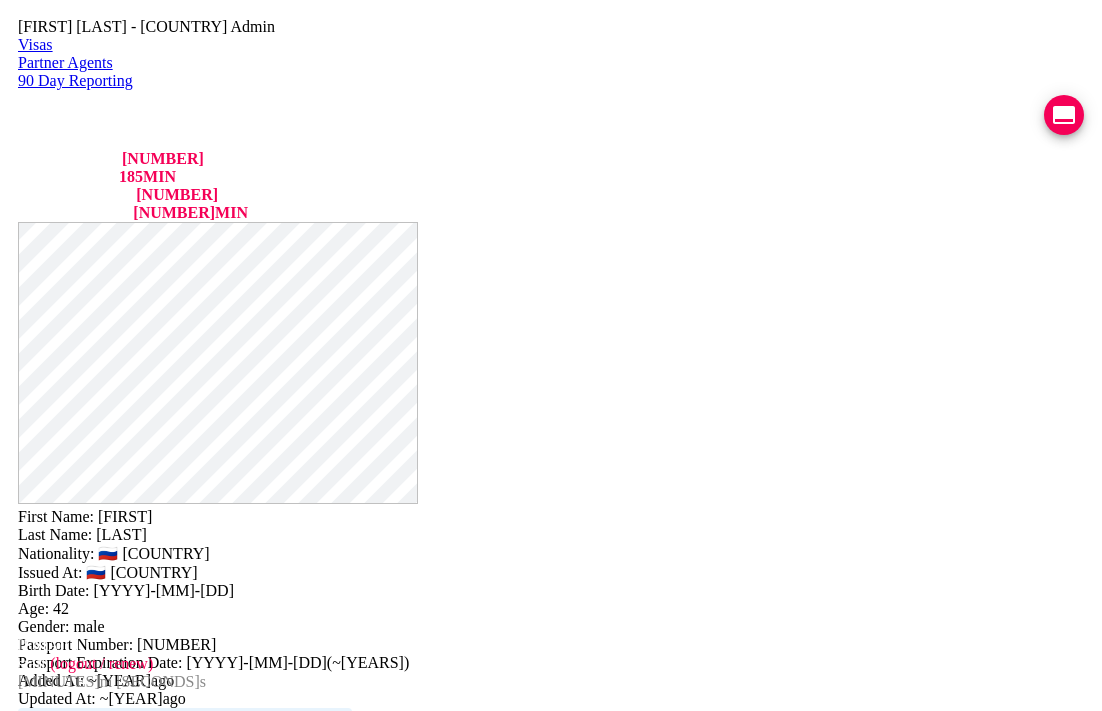 click on "VIEW TIMELINE" at bounding box center (153, 2001) 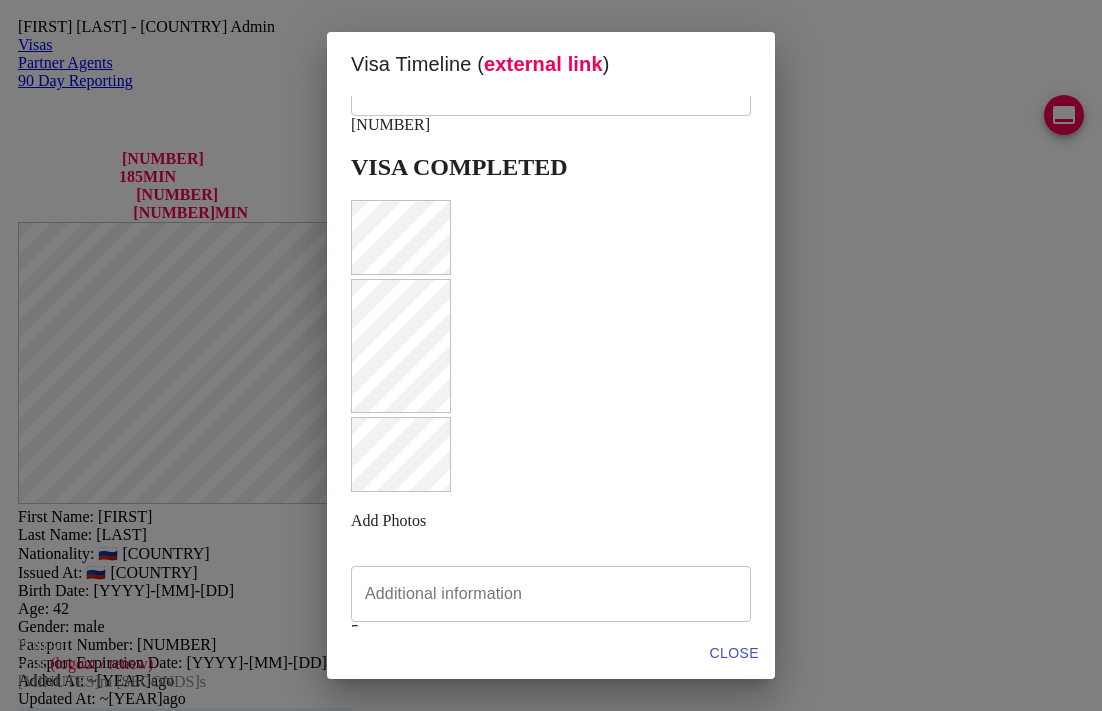 scroll, scrollTop: 655, scrollLeft: 0, axis: vertical 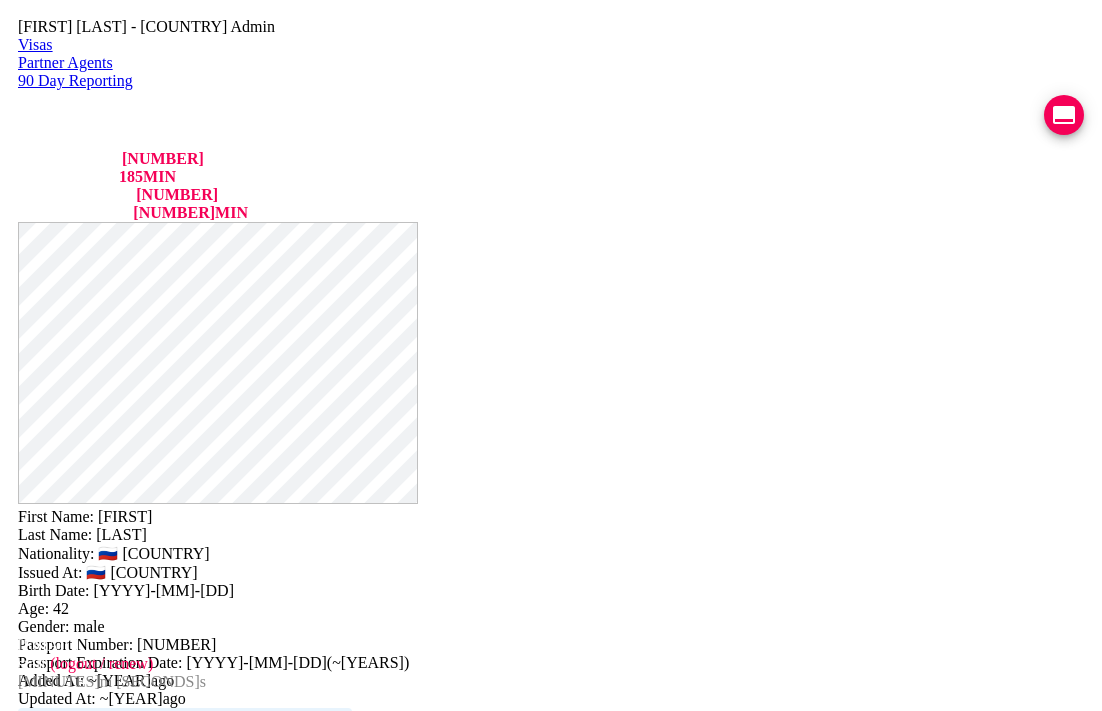click on "Previous Passports:   516757905  ( 2024 )" at bounding box center (202, 732) 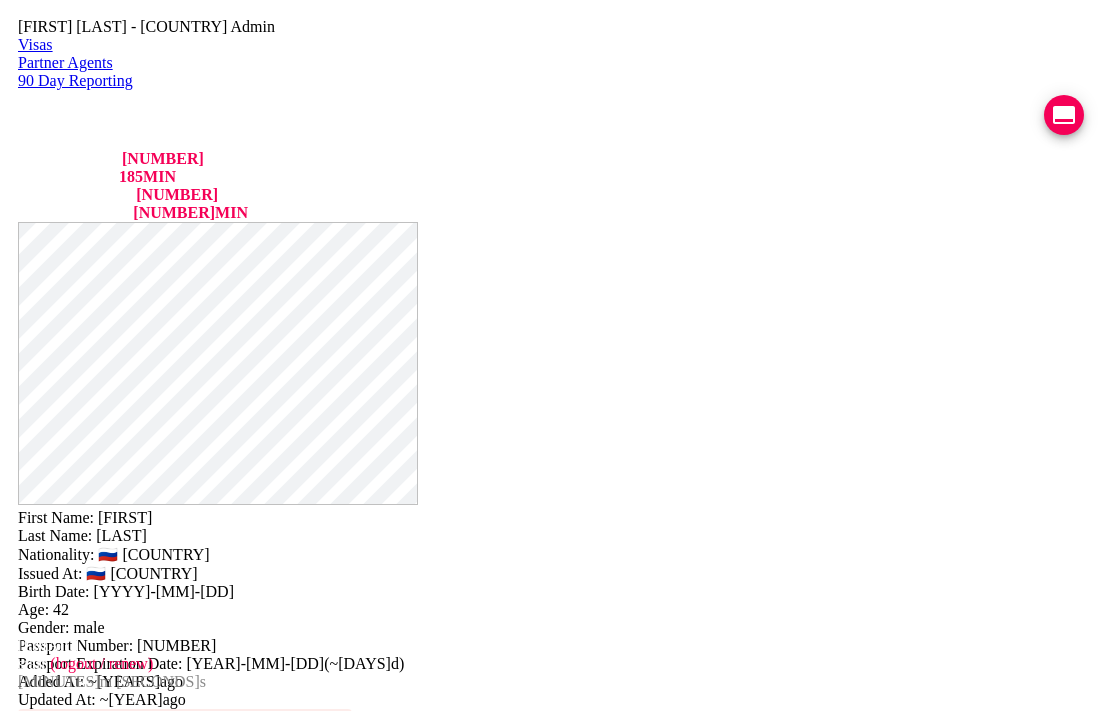 scroll, scrollTop: 2654, scrollLeft: 0, axis: vertical 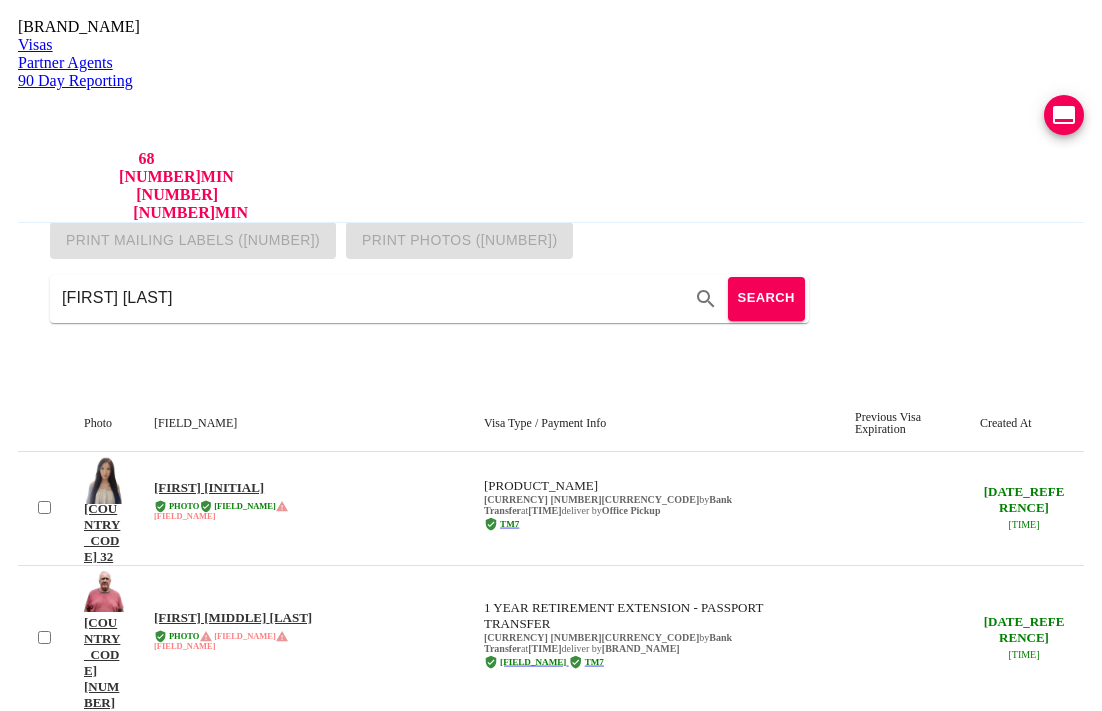 type on "takashi arai" 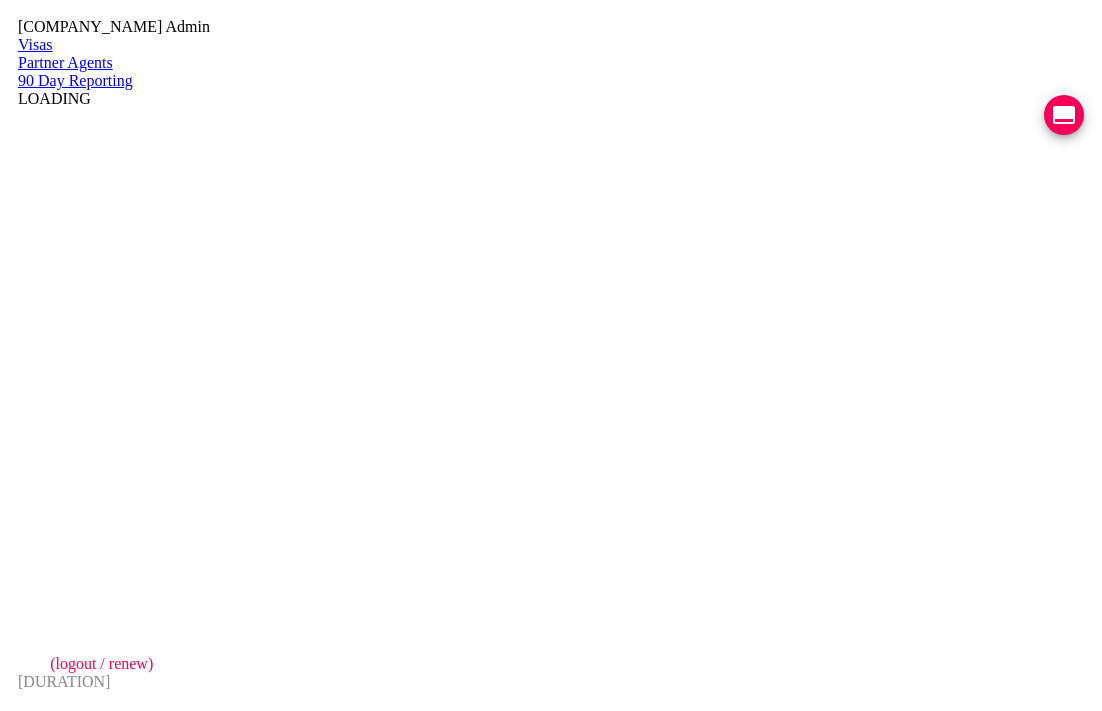 scroll, scrollTop: 0, scrollLeft: 0, axis: both 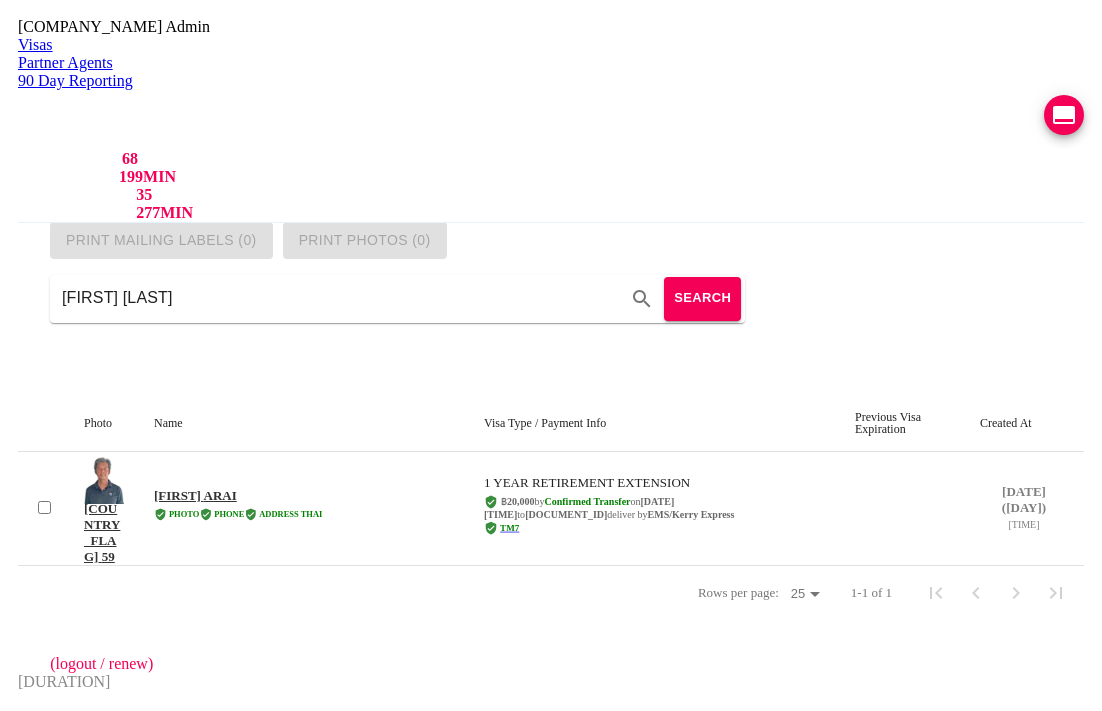 click on "TAKASHI   ARAI PHOTO  PHONE  ADDRESS THAI" at bounding box center (283, 508) 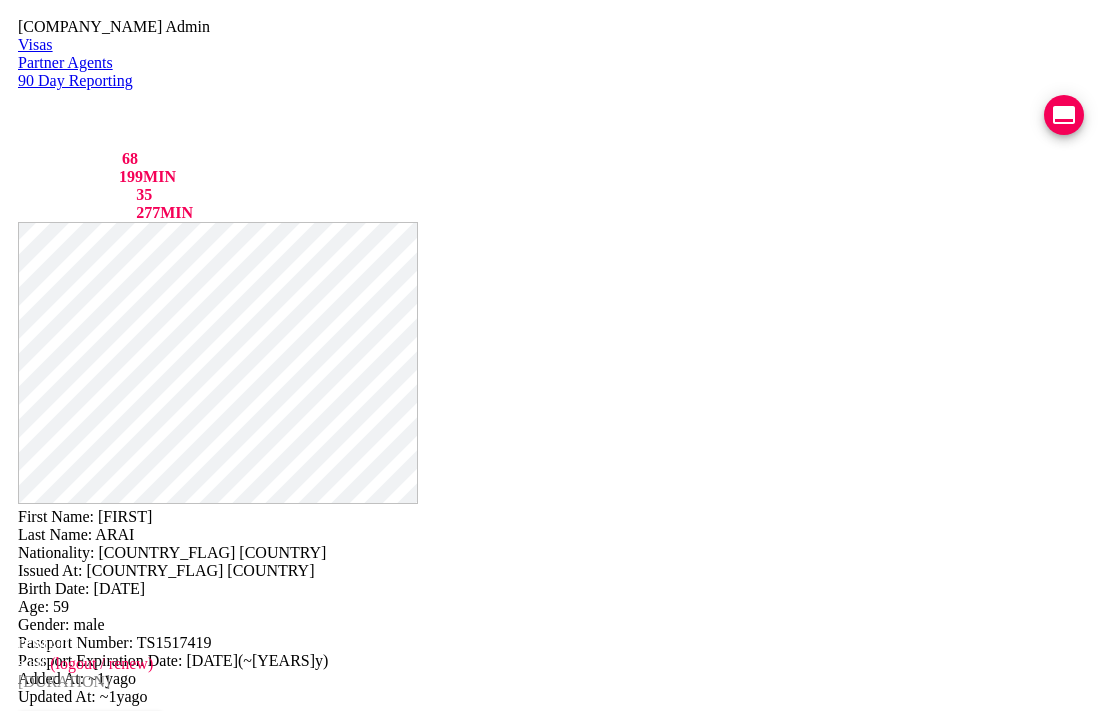 scroll, scrollTop: 110, scrollLeft: 0, axis: vertical 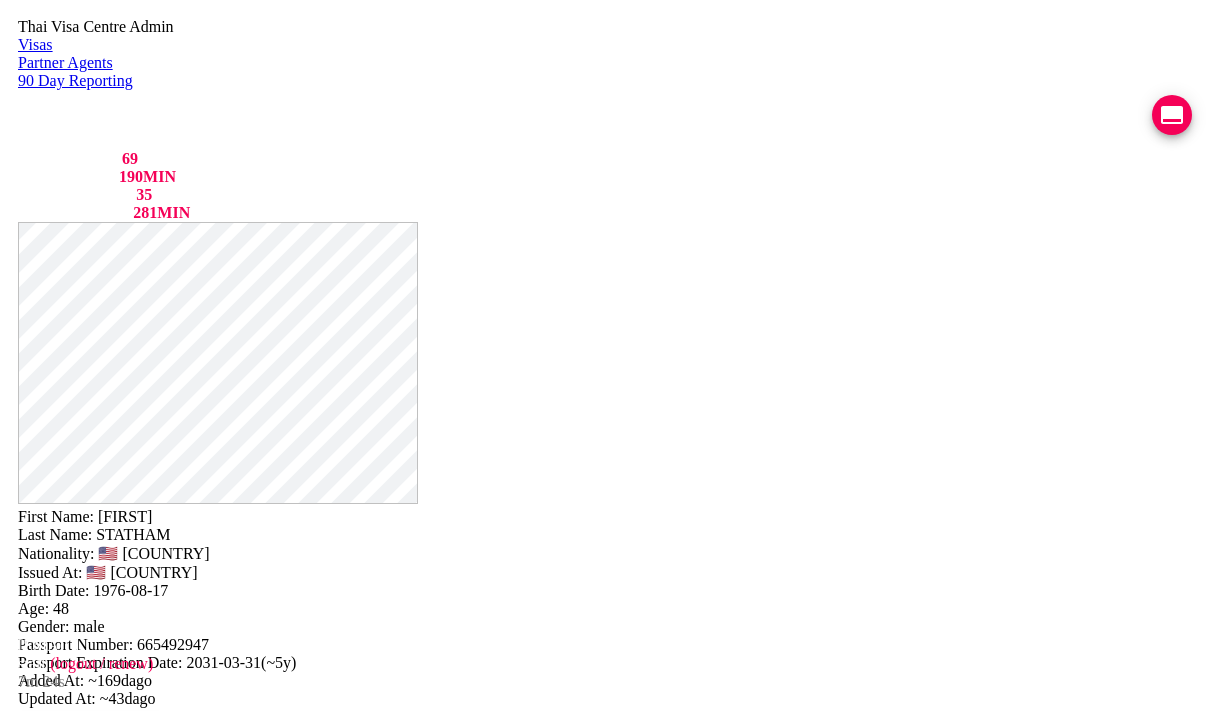 click on "VIEW TIMELINE" at bounding box center (153, 1486) 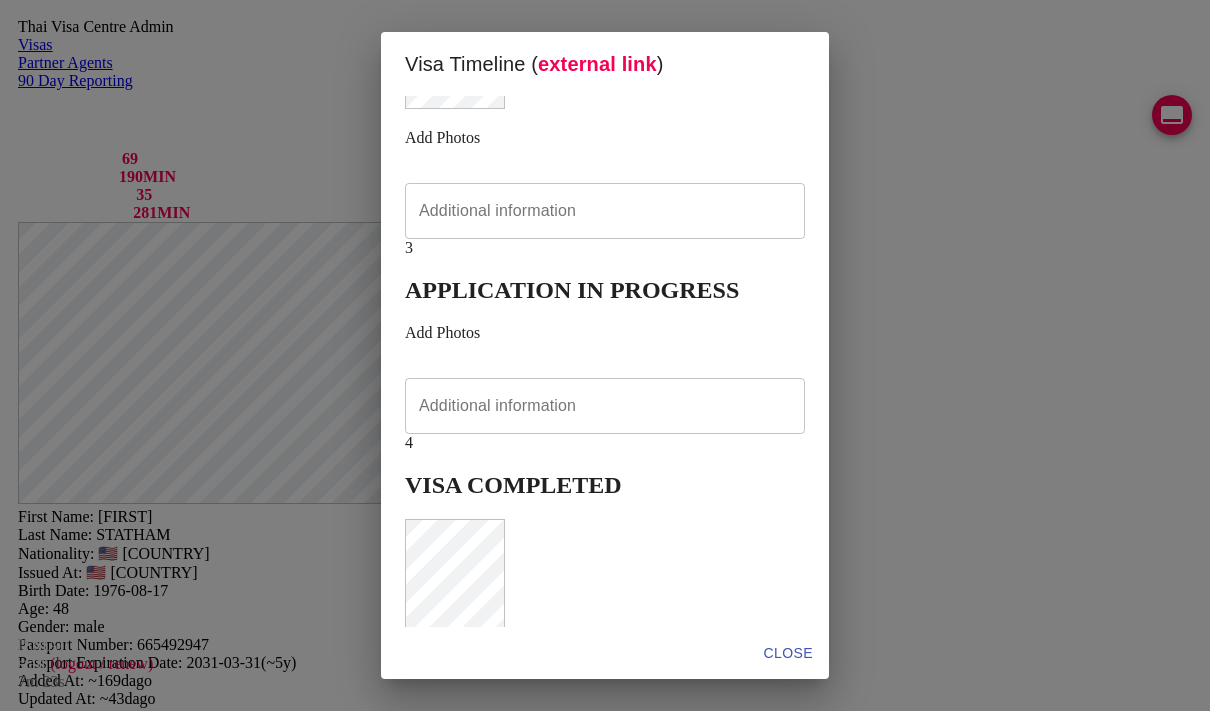 scroll, scrollTop: 582, scrollLeft: 0, axis: vertical 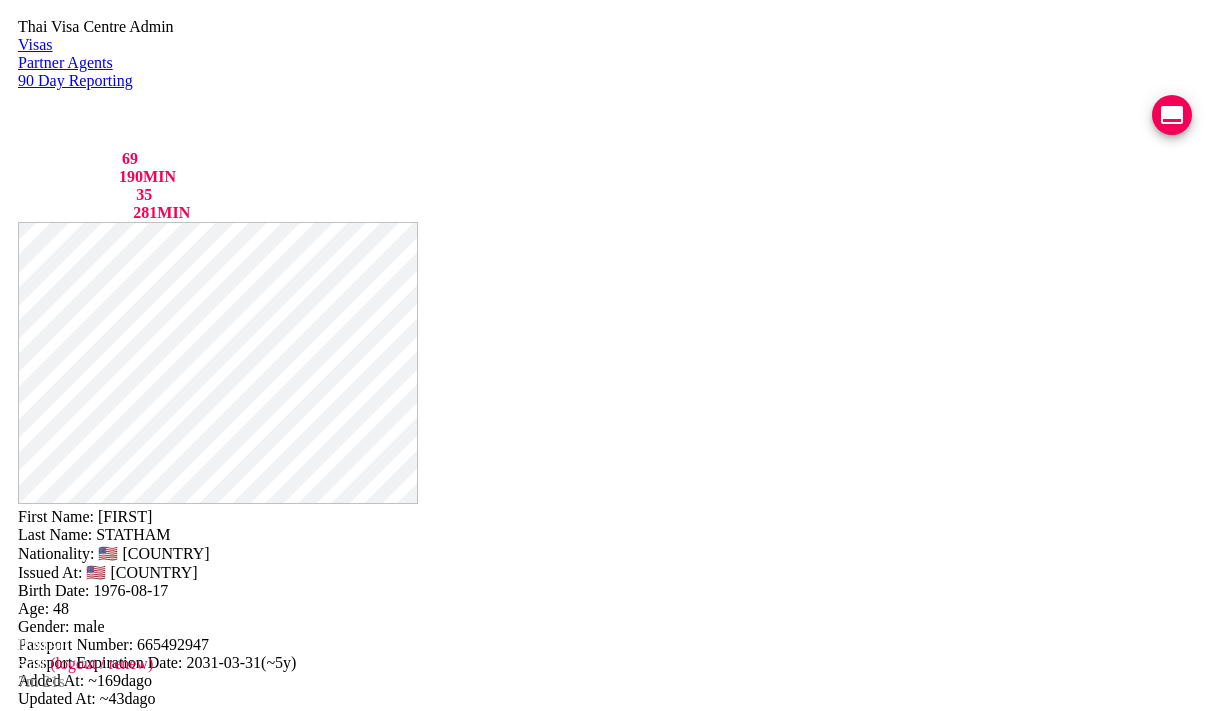 click on "VIEW TIMELINE" at bounding box center [153, 1688] 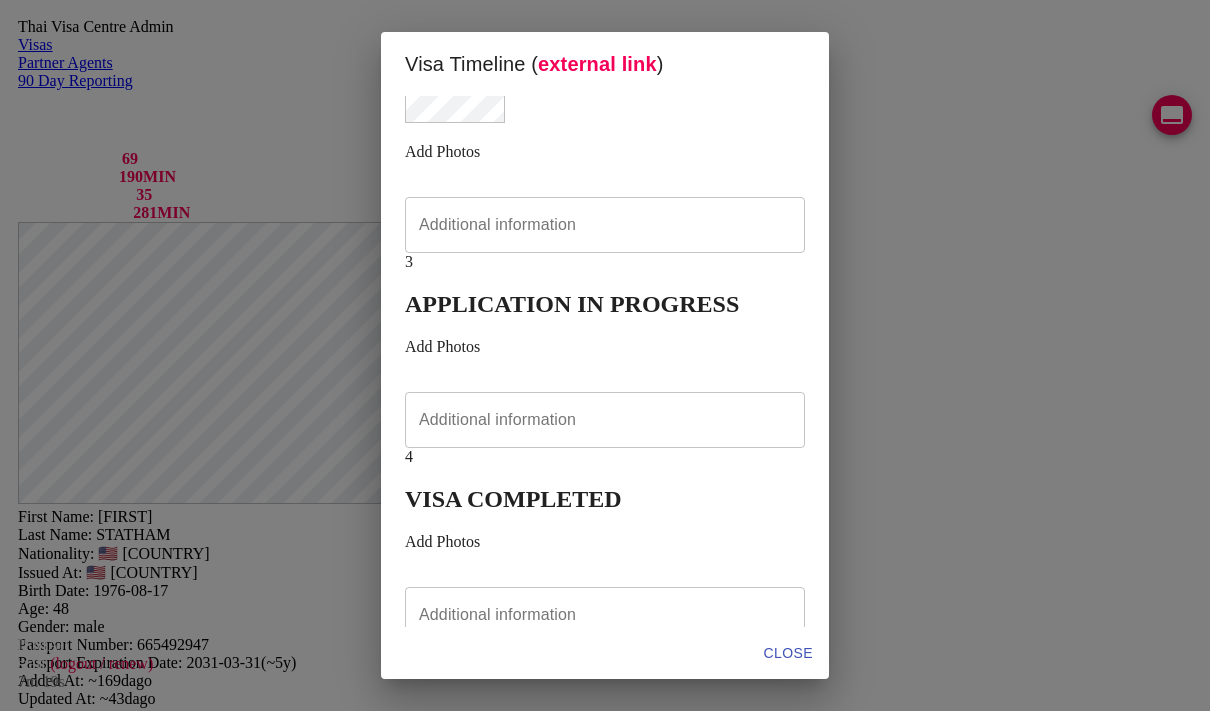 scroll, scrollTop: 672, scrollLeft: 0, axis: vertical 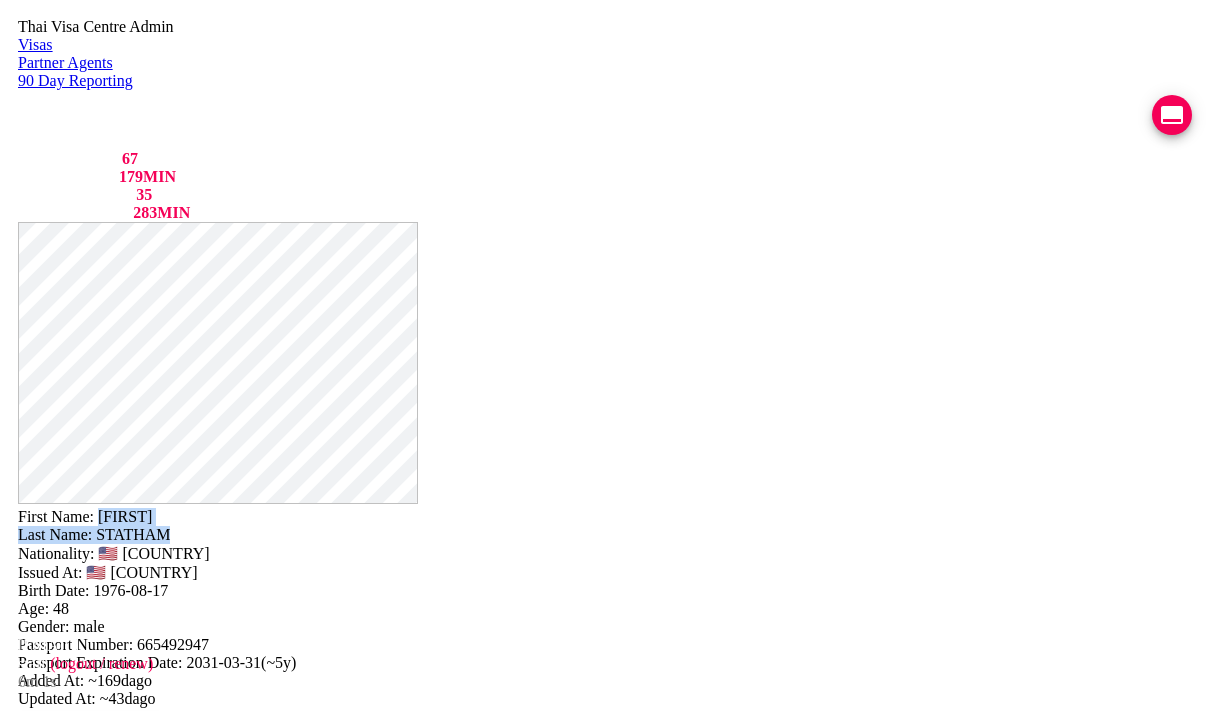 copy on "JASON Last Name:   STATHAM" 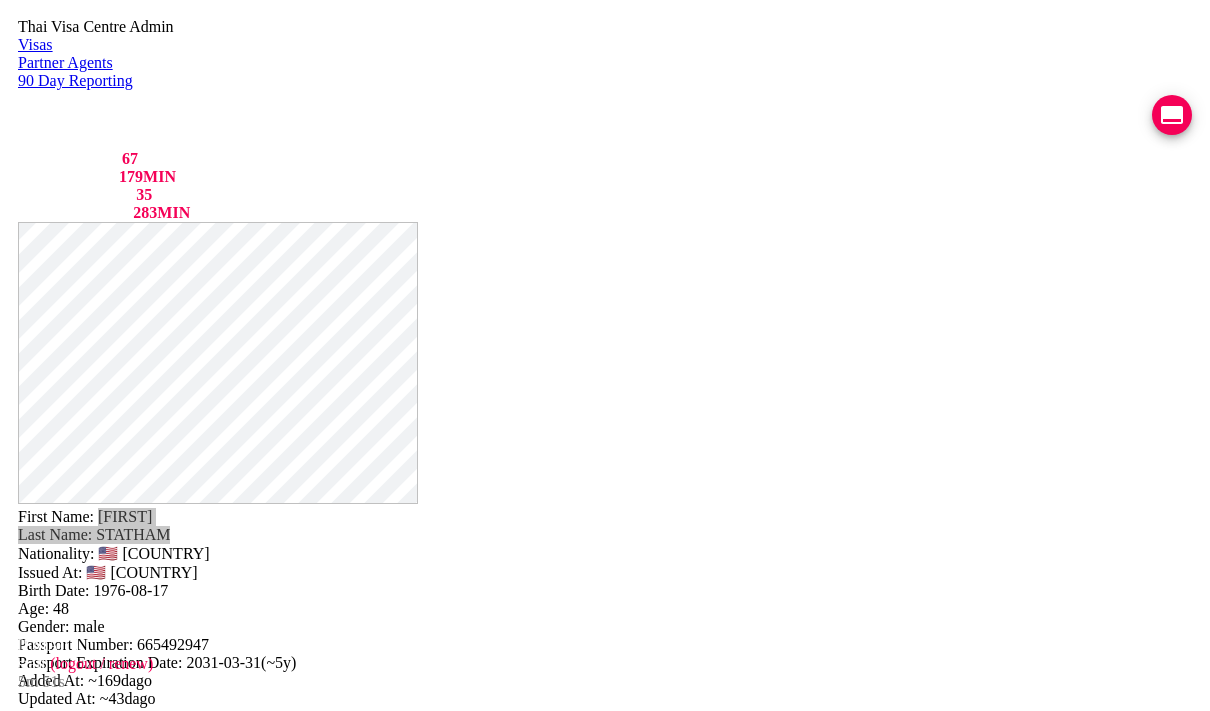 scroll, scrollTop: 430, scrollLeft: 0, axis: vertical 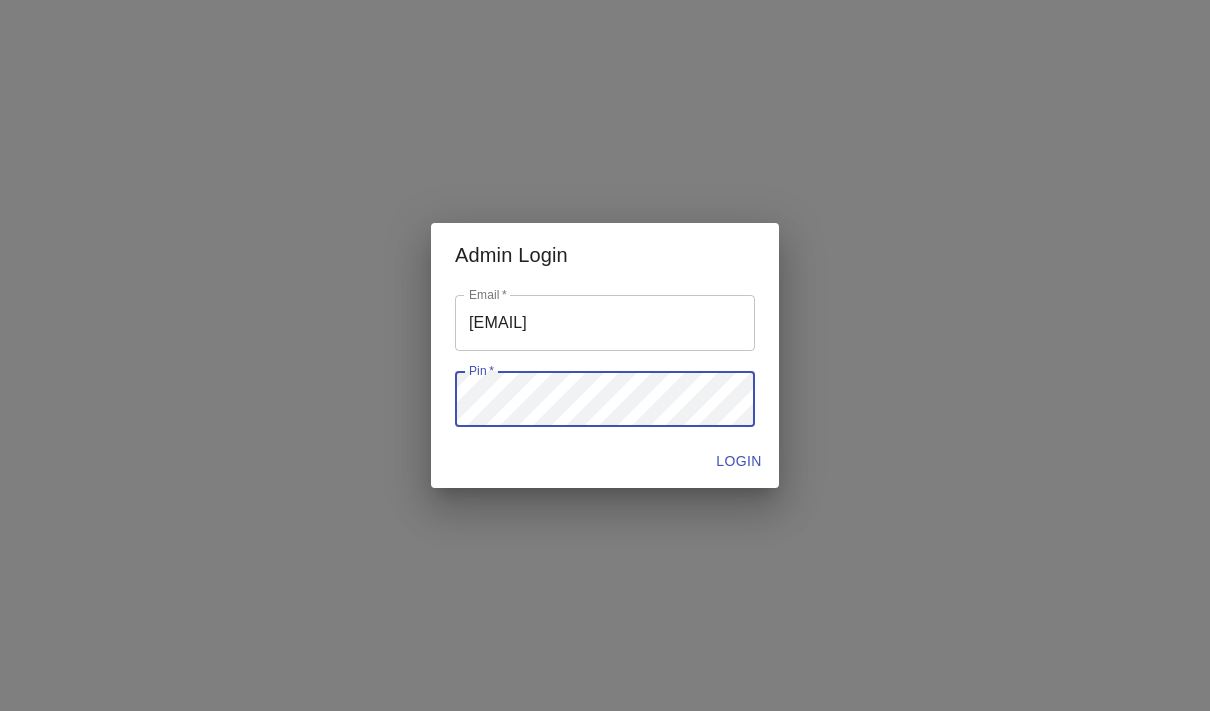 click at bounding box center (605, 323) 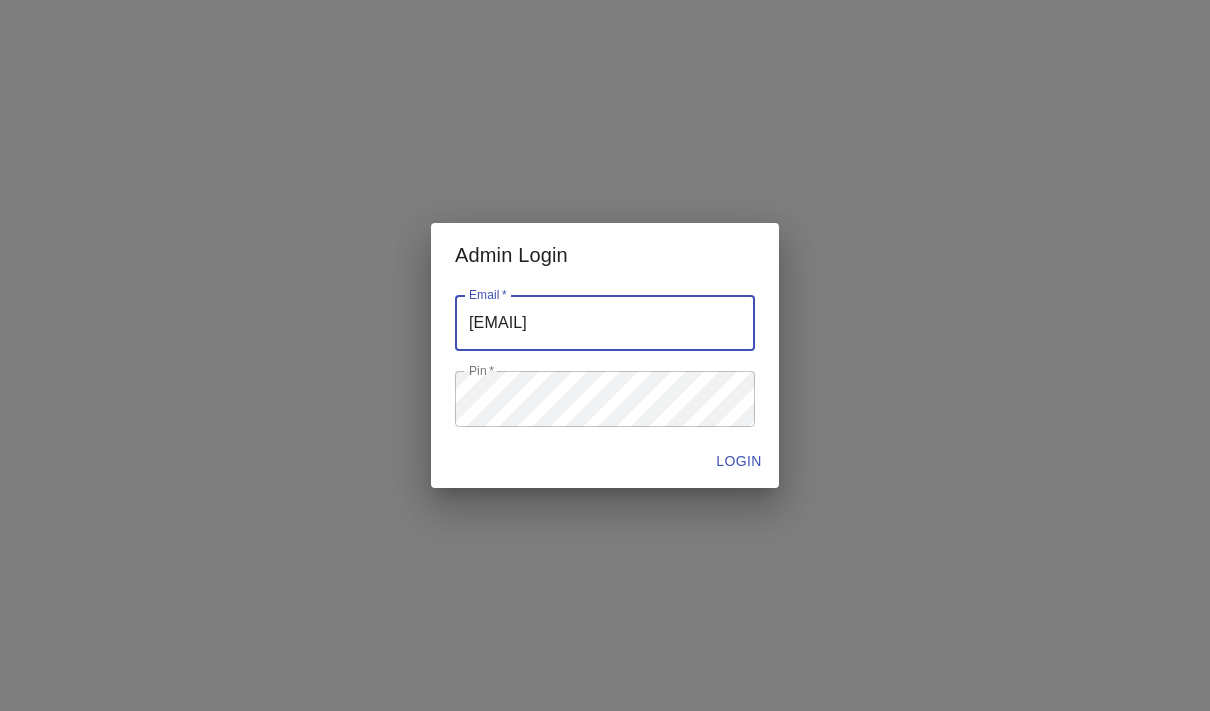 type on "[EMAIL]" 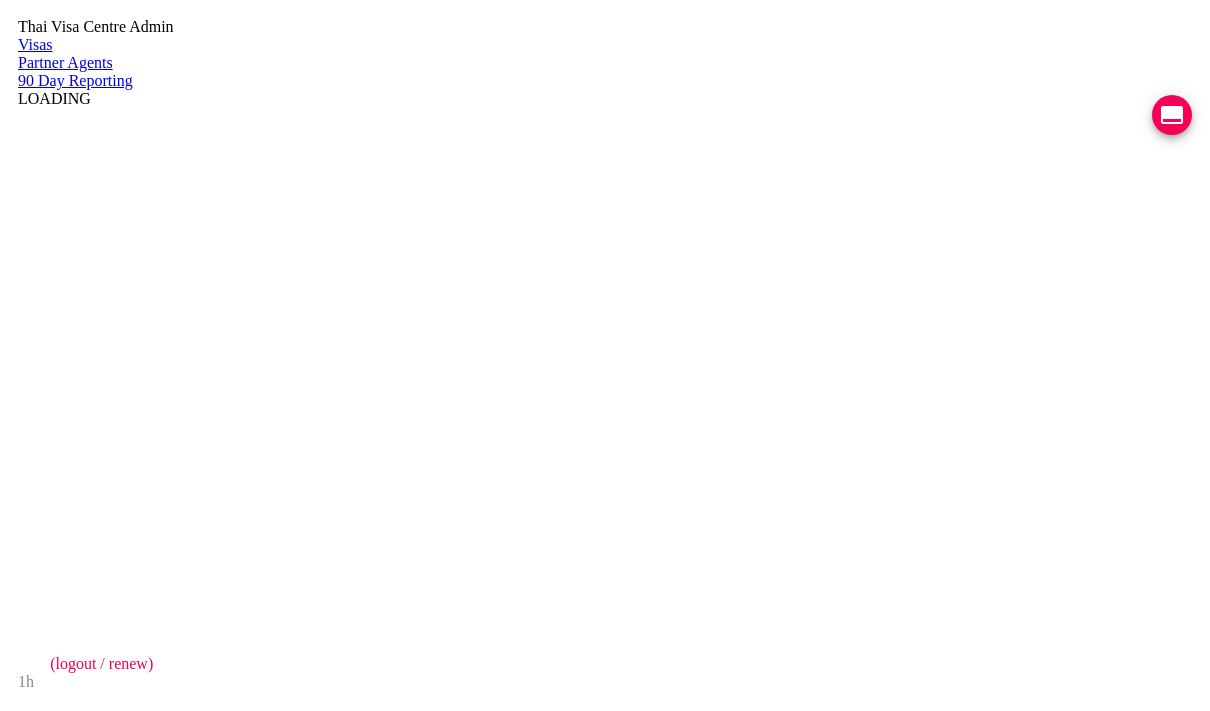 scroll, scrollTop: 0, scrollLeft: 0, axis: both 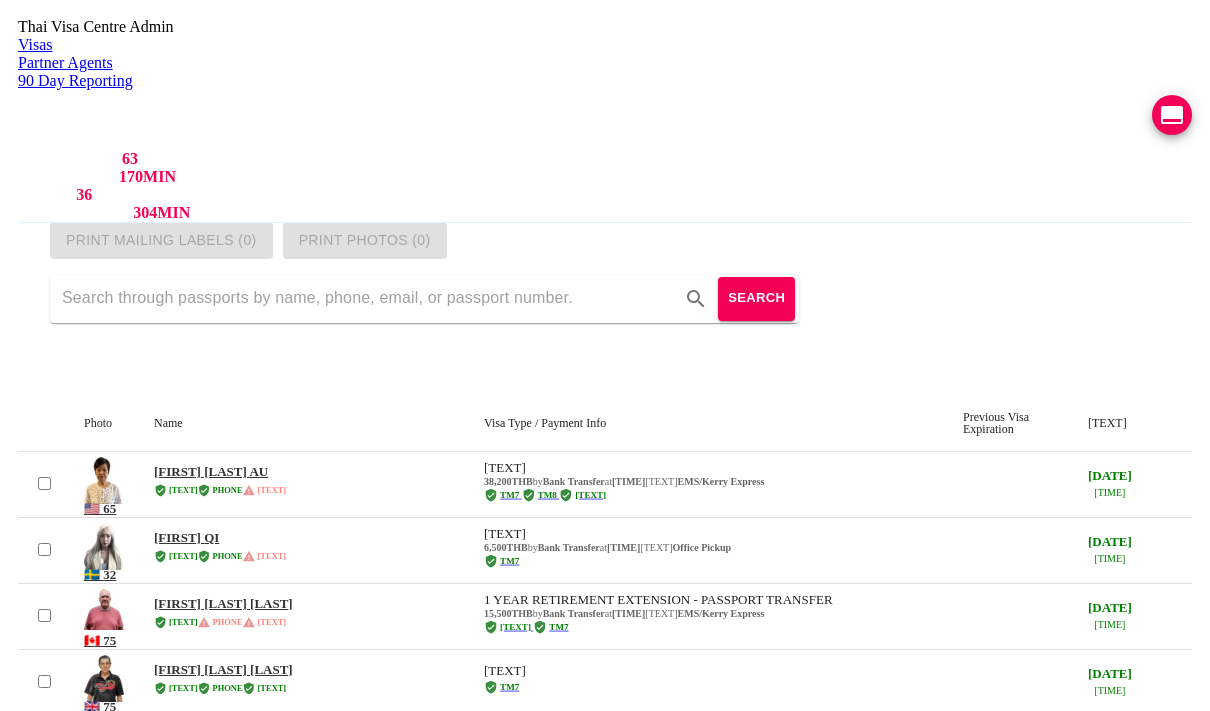 click at bounding box center [368, 299] 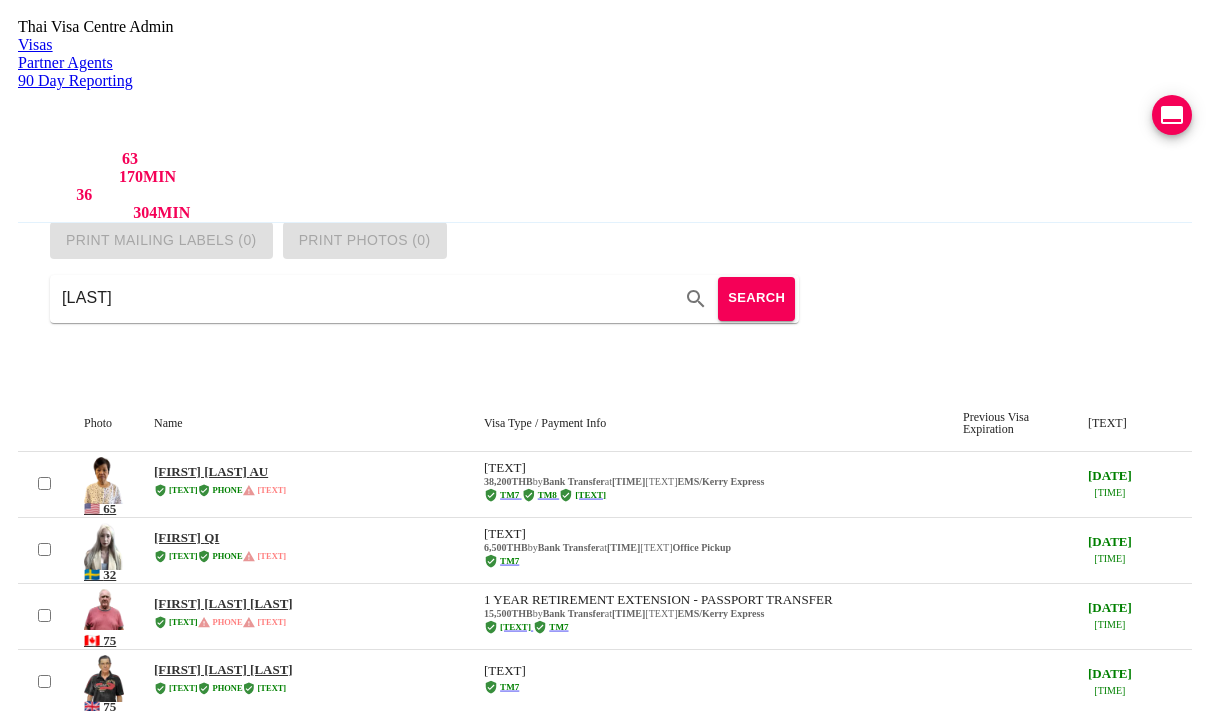type on "Monroe" 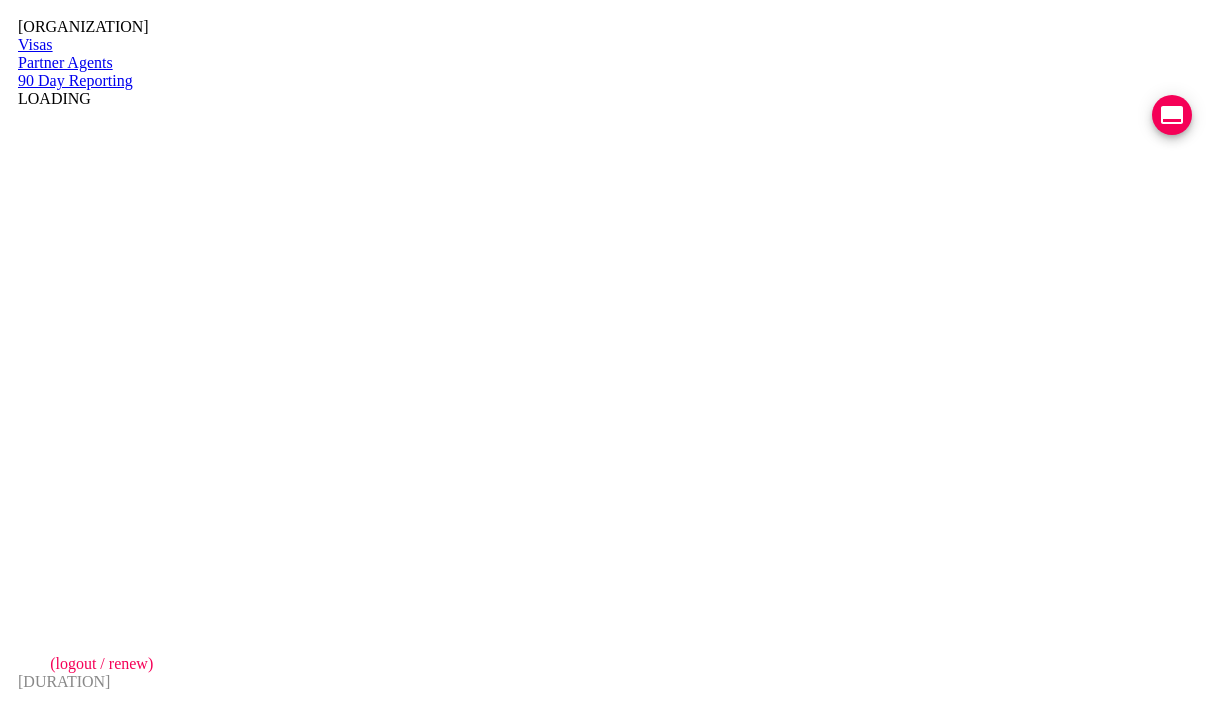 scroll, scrollTop: 0, scrollLeft: 0, axis: both 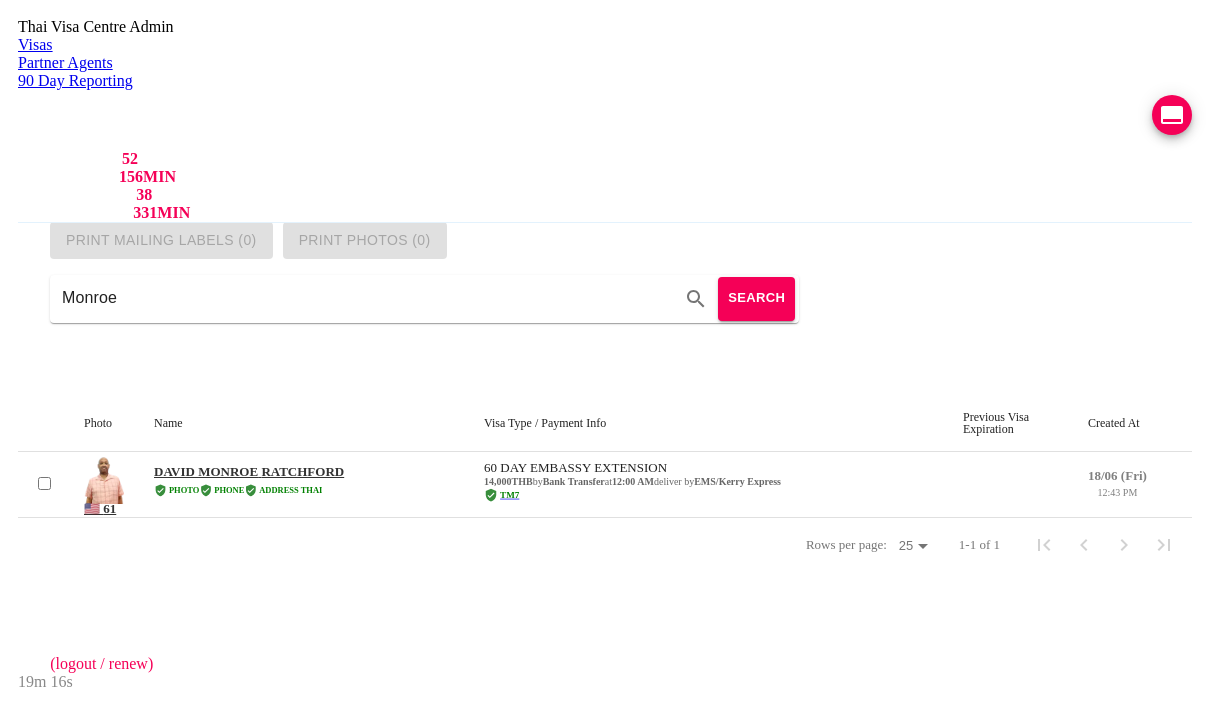 drag, startPoint x: 697, startPoint y: 124, endPoint x: 139, endPoint y: 99, distance: 558.55975 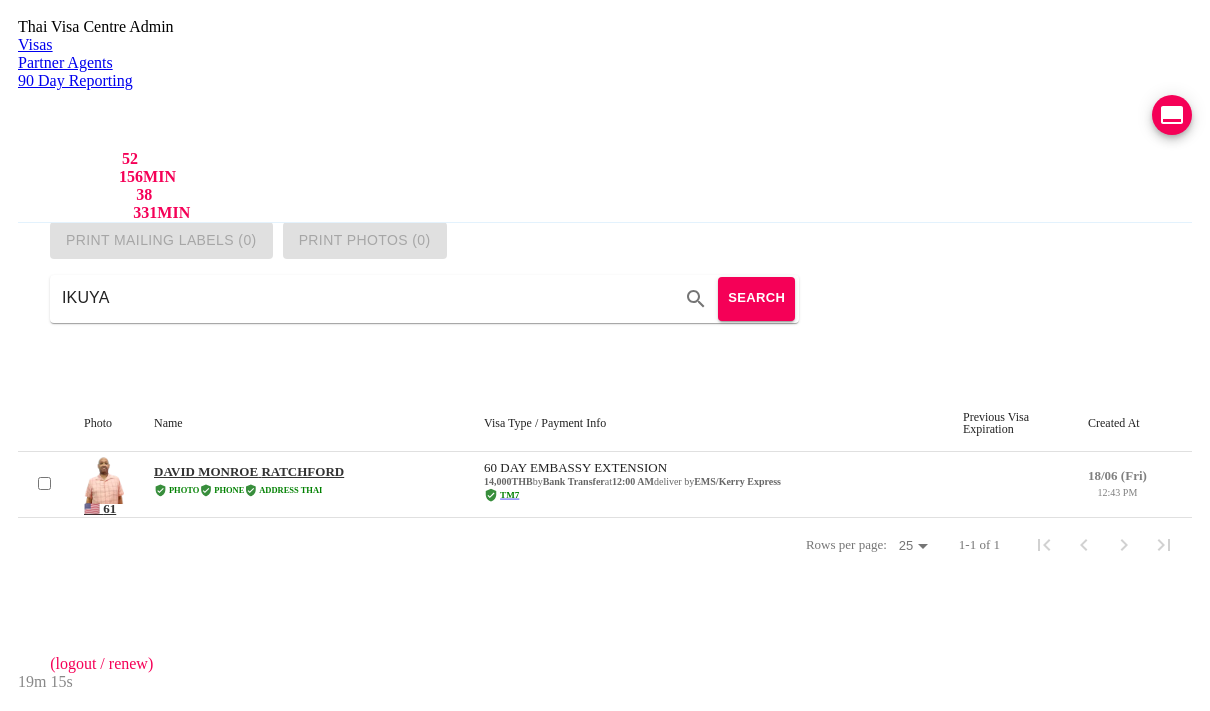 type on "IKUYA" 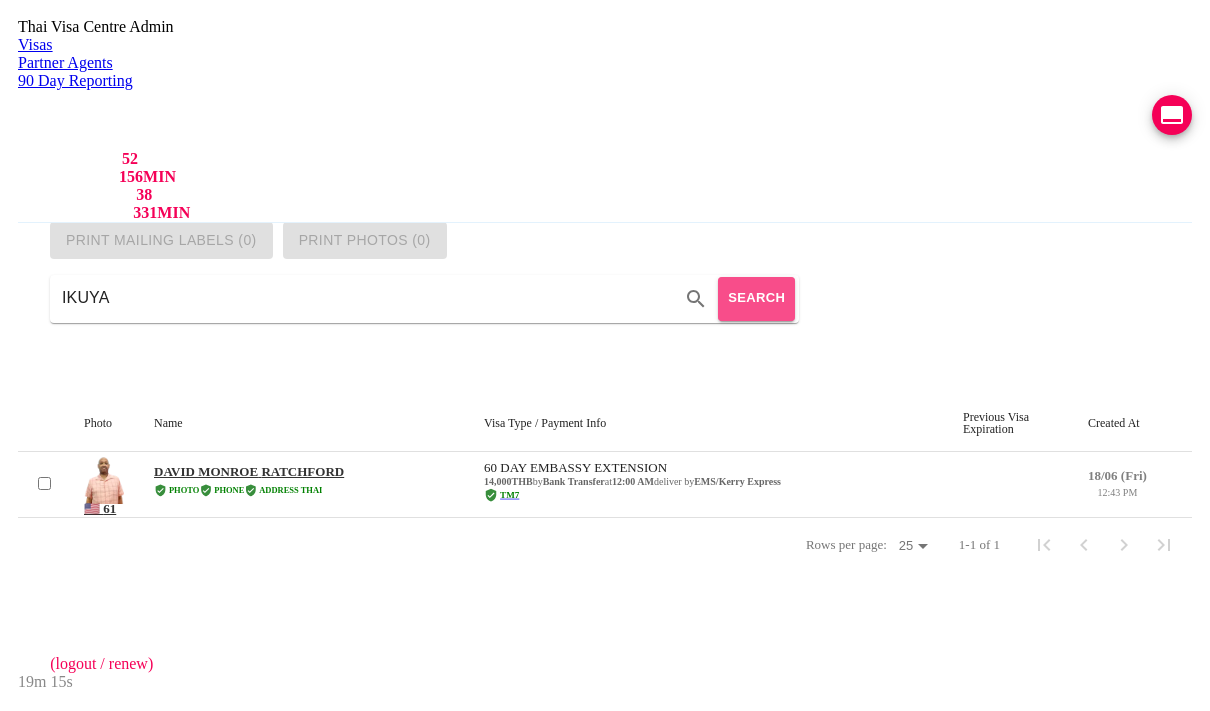 click on "SEARCH" at bounding box center [756, 299] 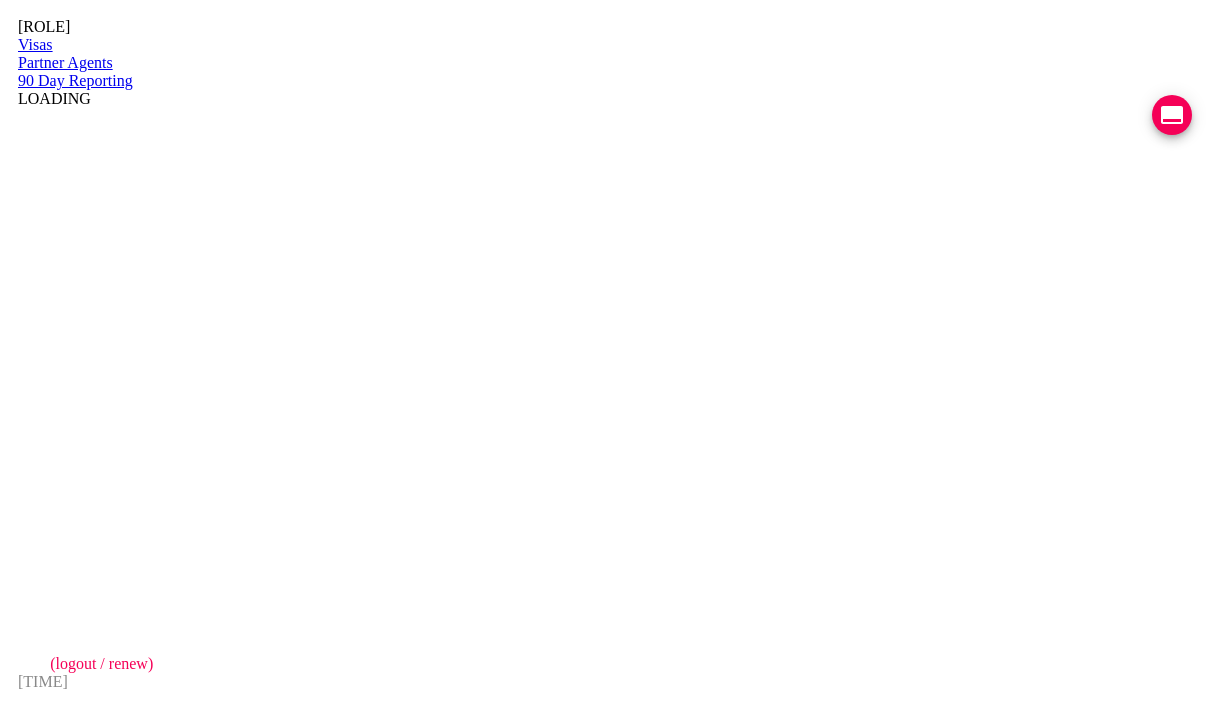 scroll, scrollTop: 0, scrollLeft: 0, axis: both 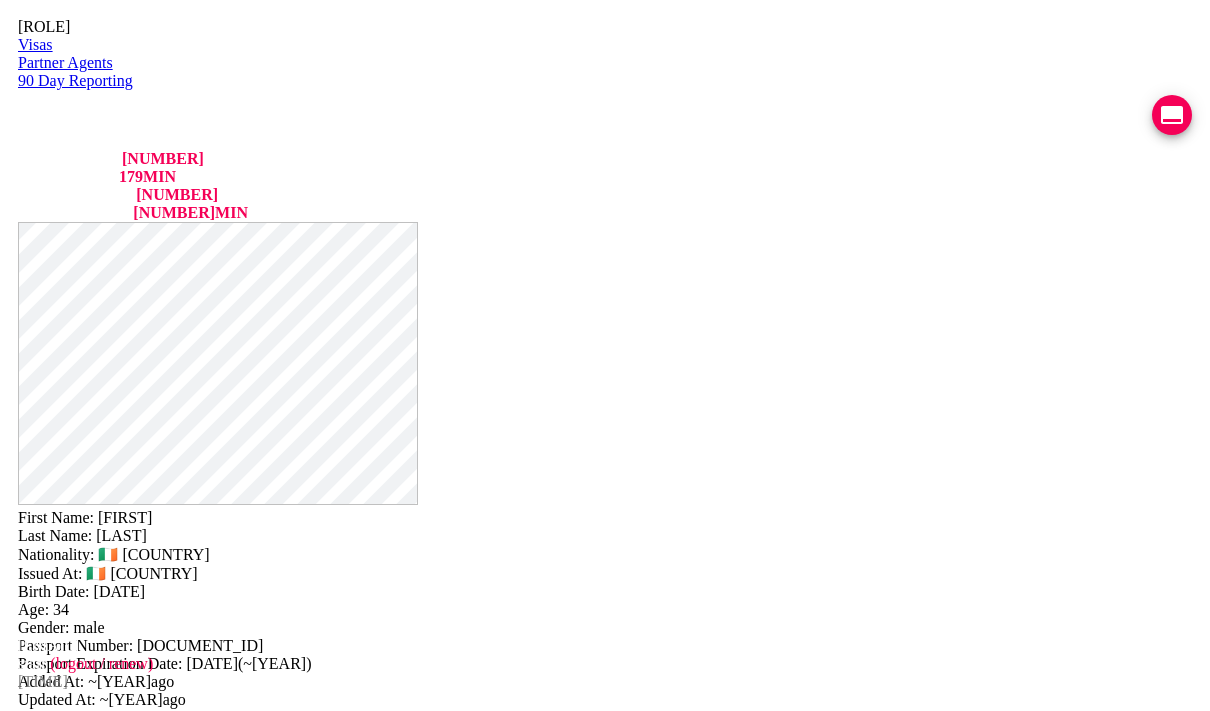 click on "VIEW TIMELINE" at bounding box center (153, 2040) 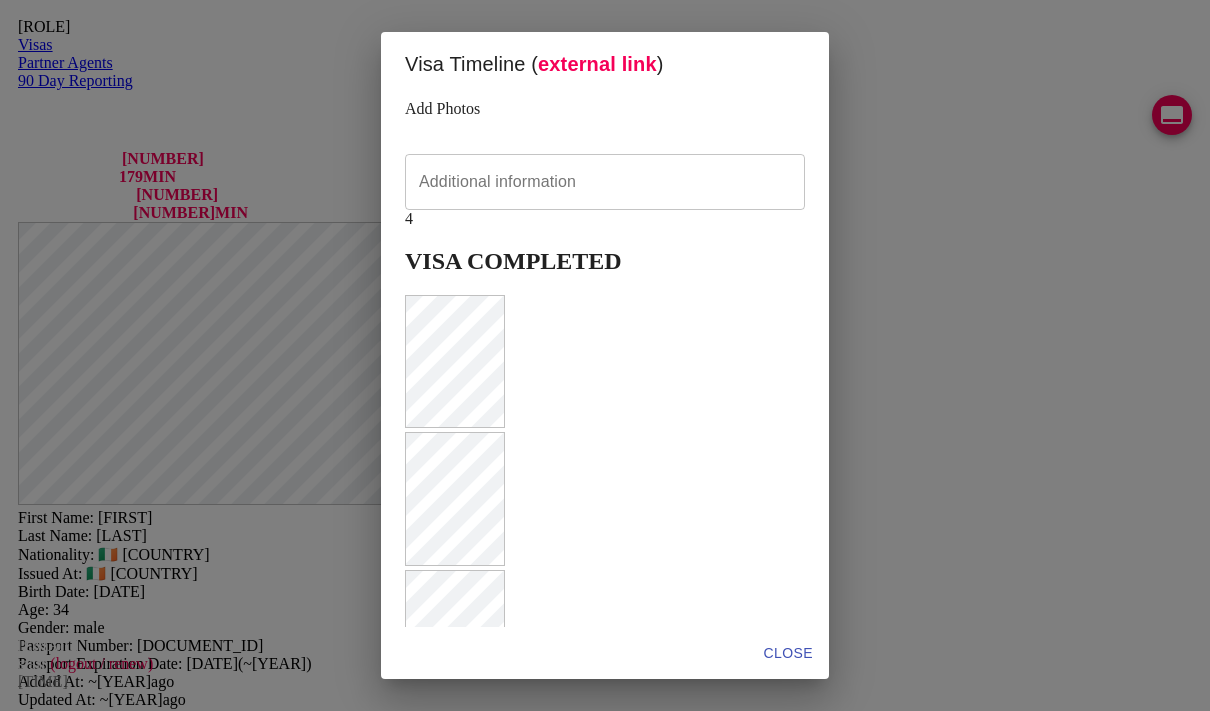 scroll, scrollTop: 1055, scrollLeft: 0, axis: vertical 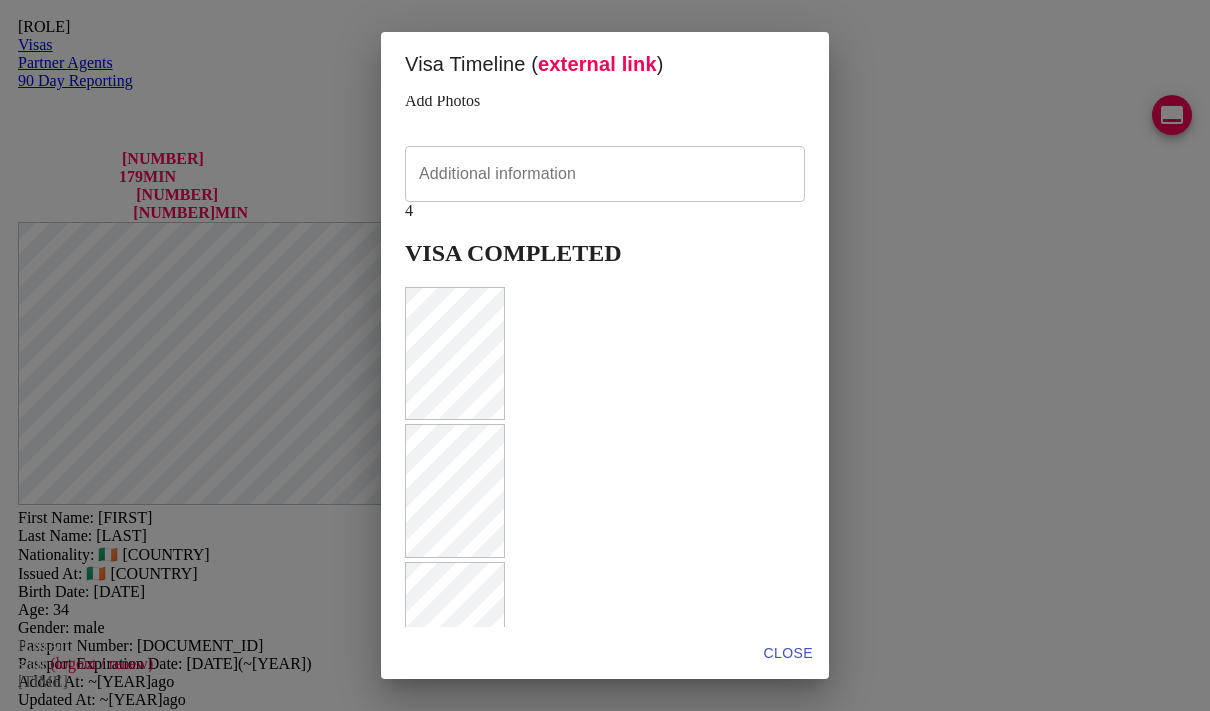 click on "CLOSE" at bounding box center [788, 653] 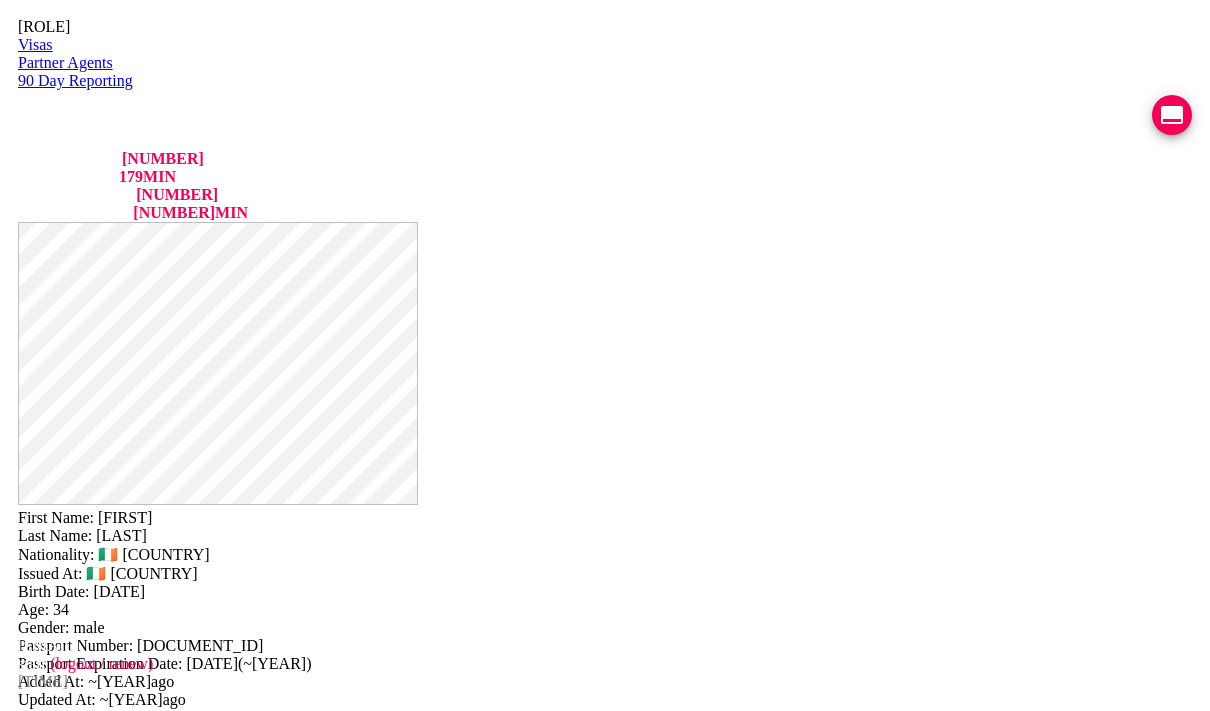 scroll, scrollTop: 1401, scrollLeft: 0, axis: vertical 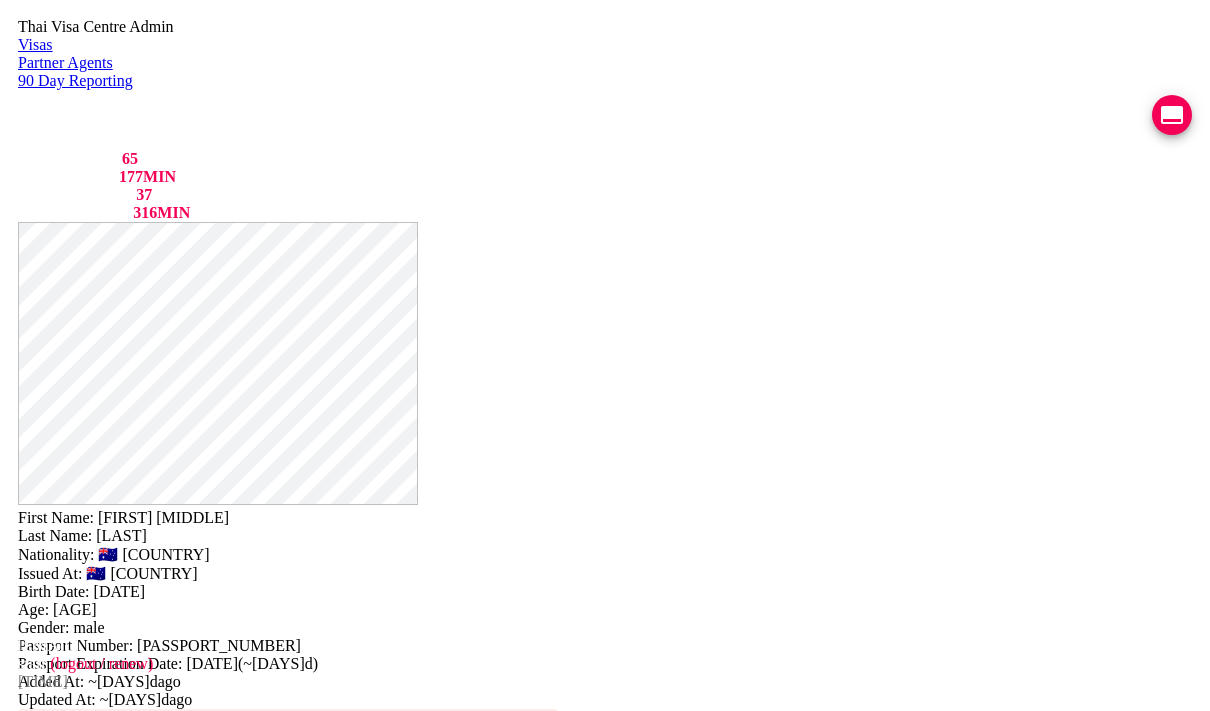 click on "RA8492937" at bounding box center (463, 733) 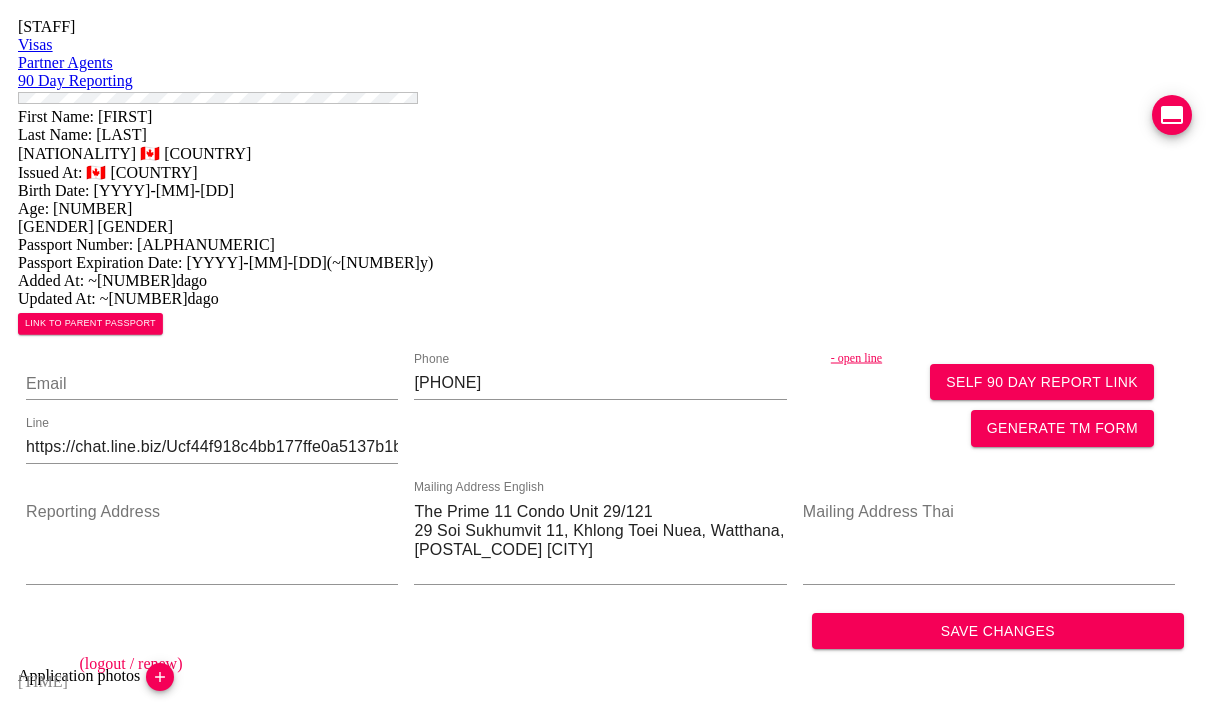 scroll, scrollTop: 0, scrollLeft: 0, axis: both 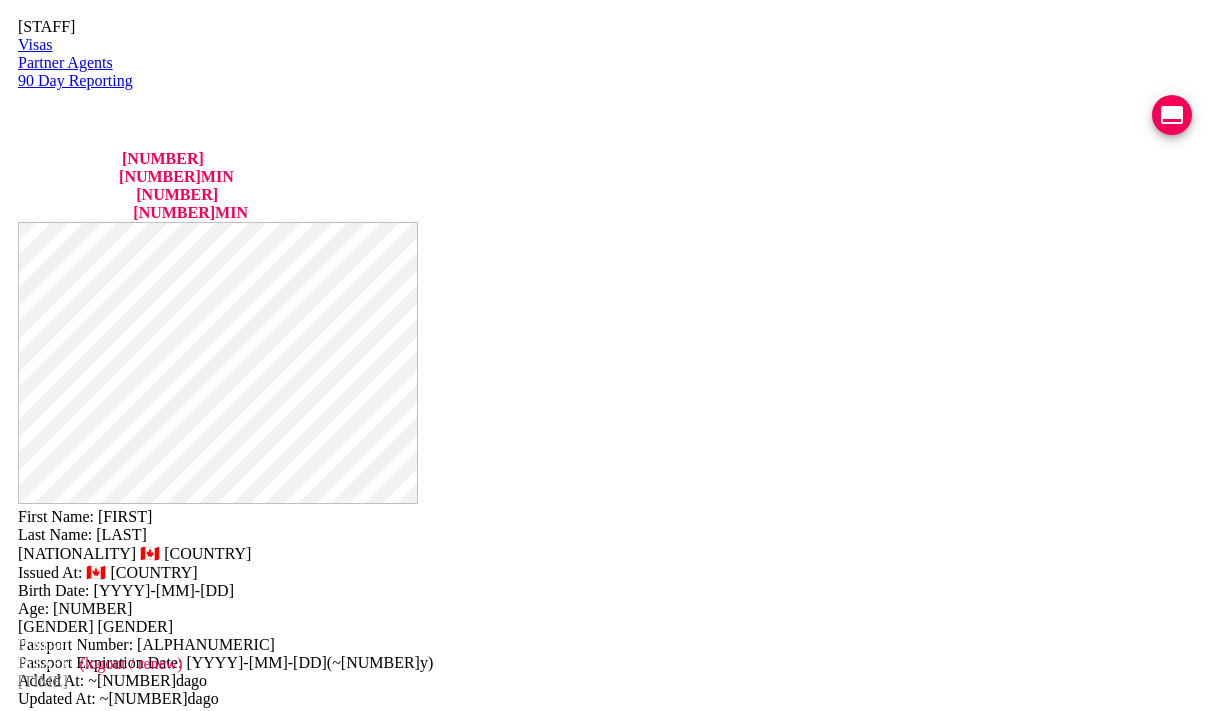click on "COMPLETED" at bounding box center (126, 1946) 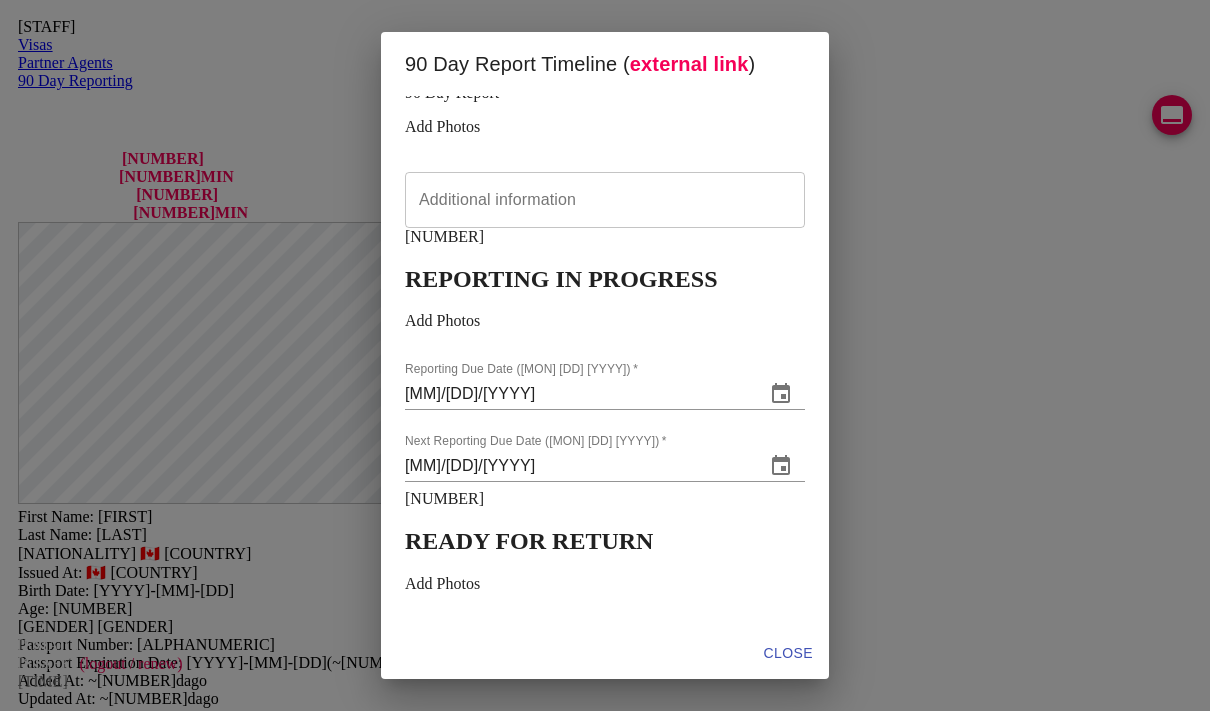 scroll, scrollTop: 458, scrollLeft: 0, axis: vertical 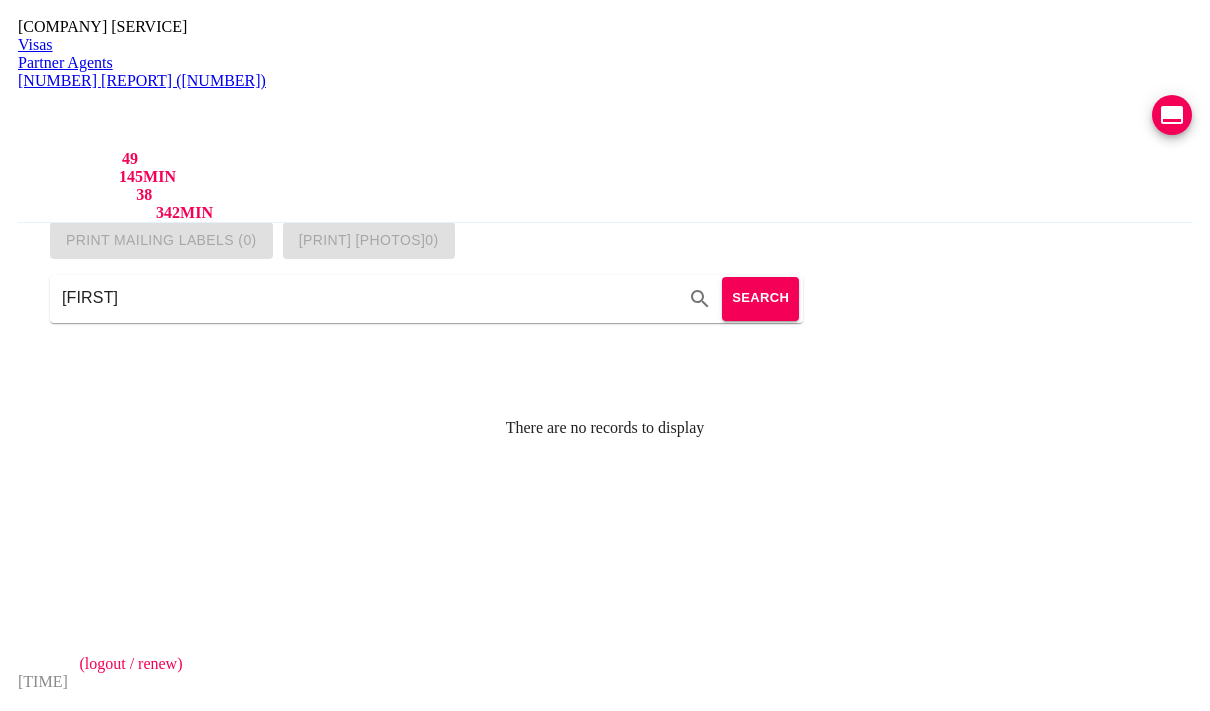 click on "Visas" at bounding box center (605, 45) 